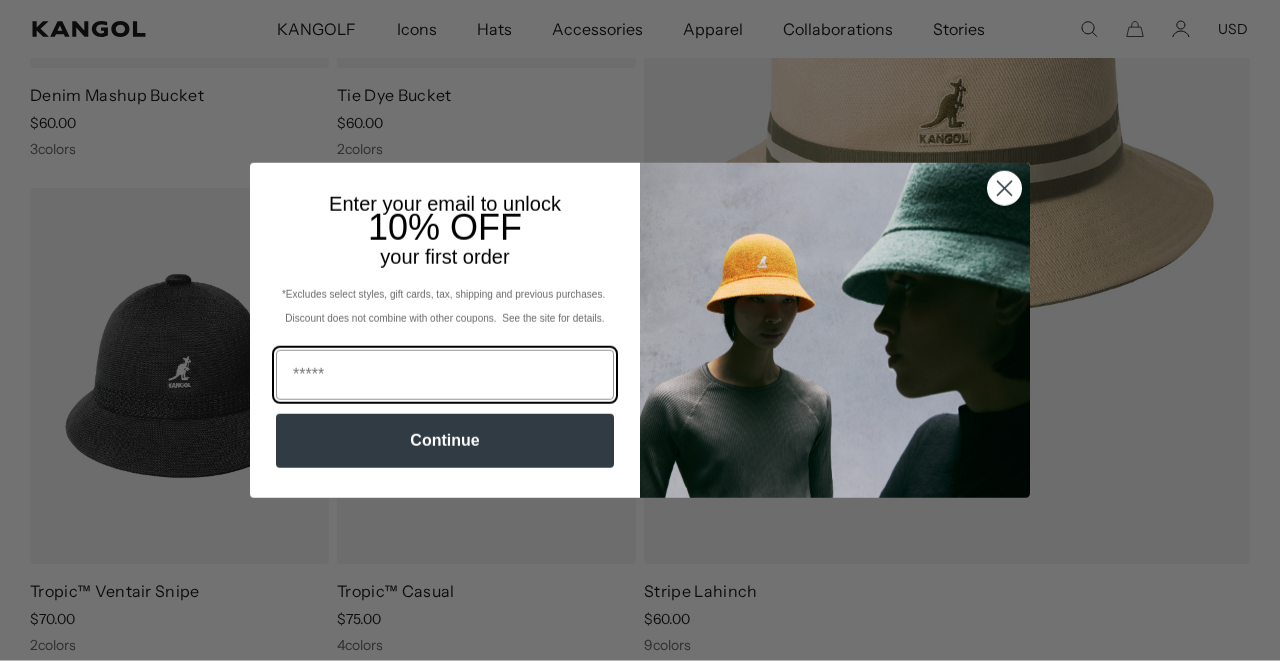 scroll, scrollTop: 752, scrollLeft: 0, axis: vertical 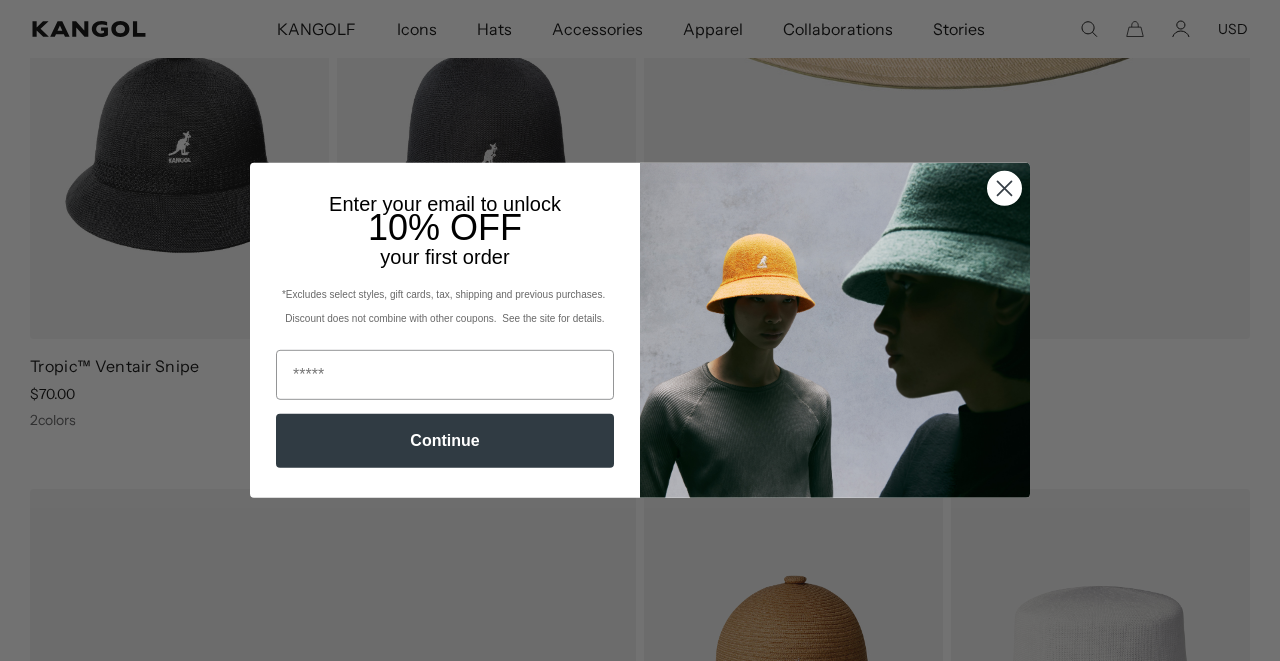 click 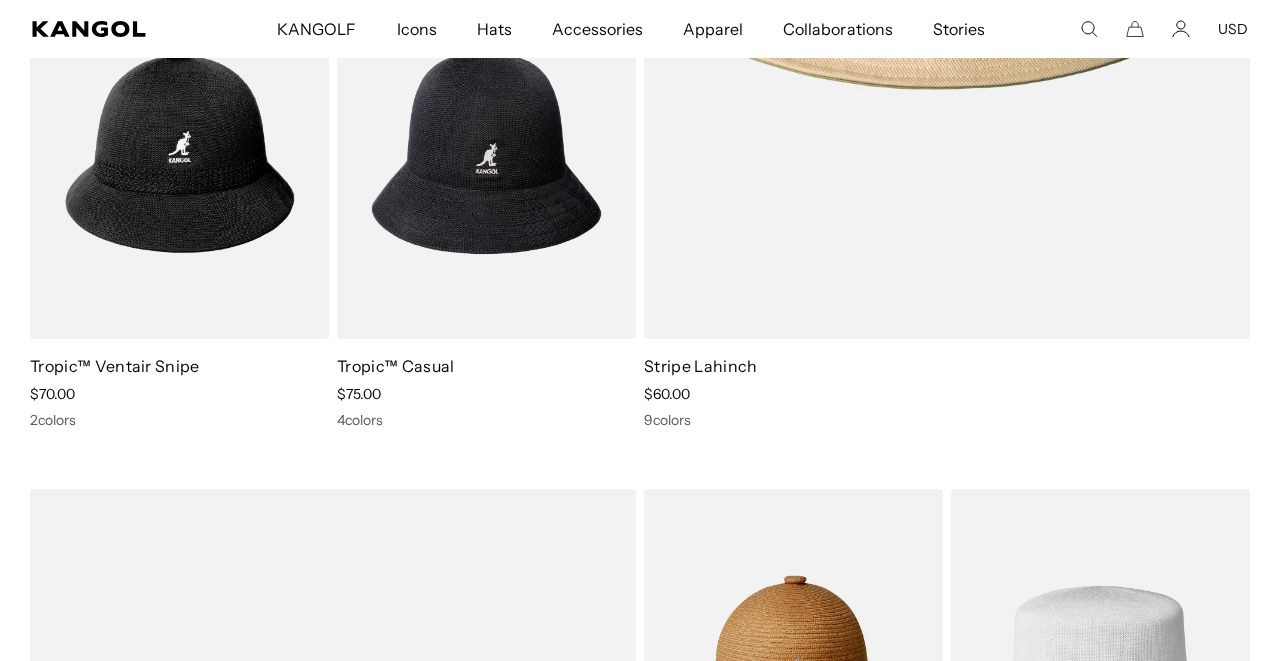 scroll, scrollTop: 0, scrollLeft: 0, axis: both 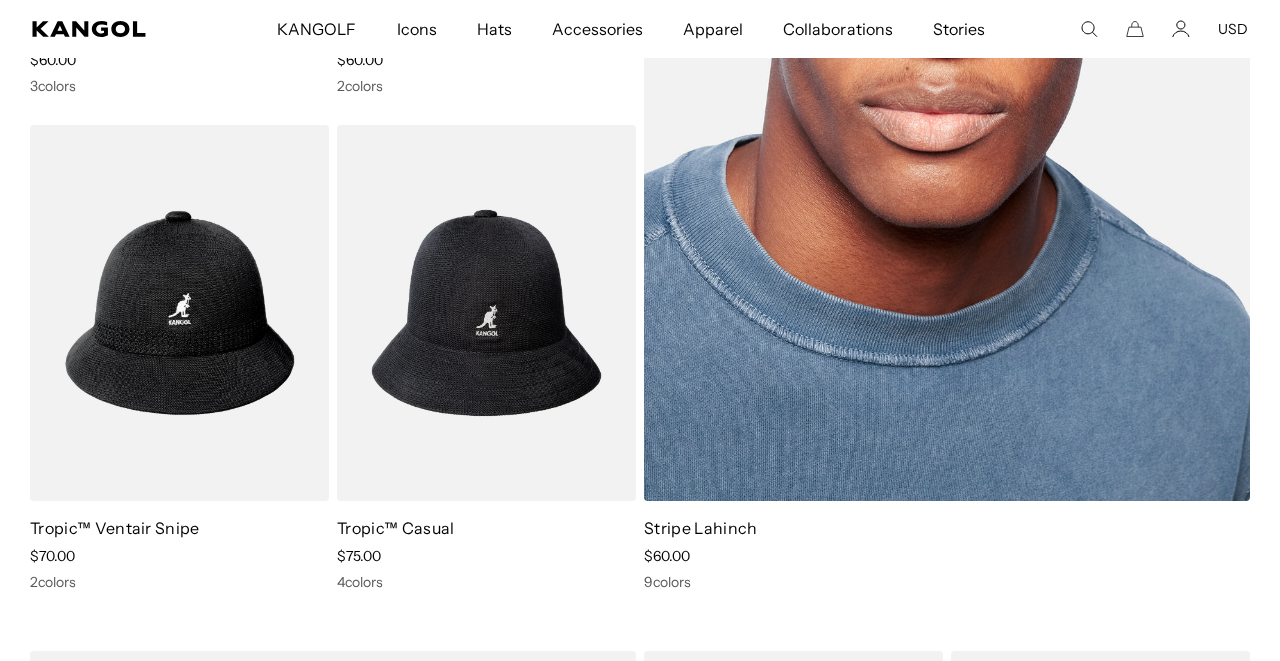 click on "Stripe Lahinch" at bounding box center (700, 528) 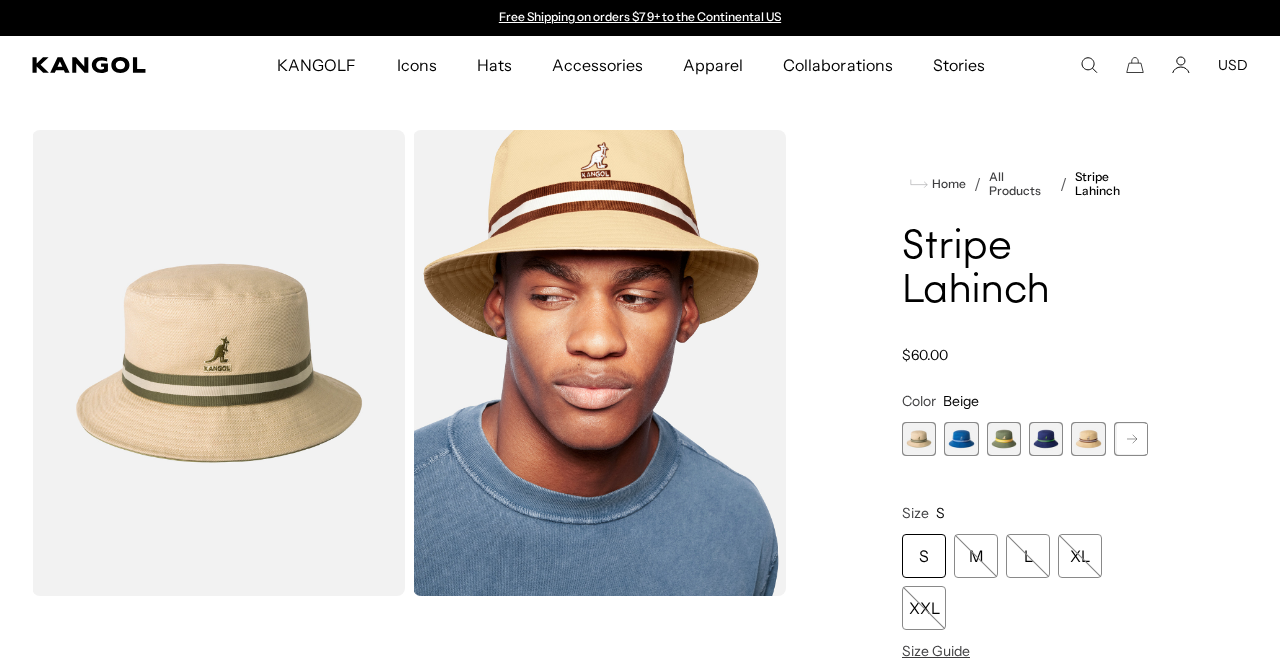 scroll, scrollTop: 0, scrollLeft: 0, axis: both 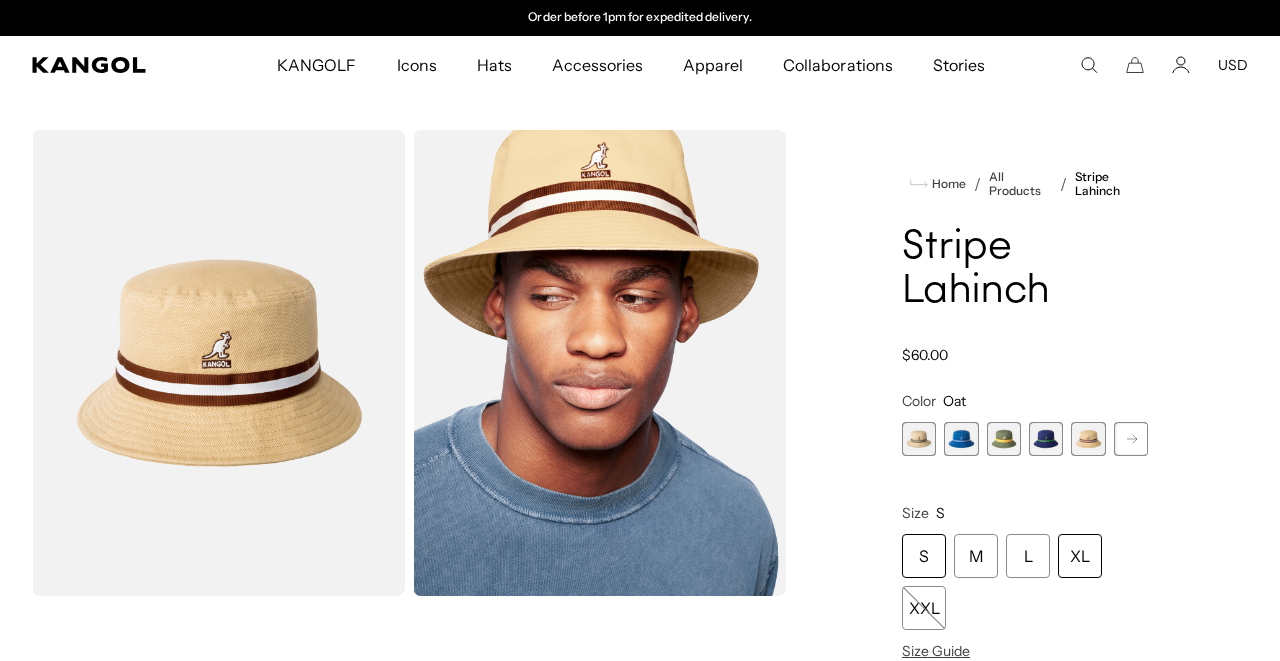 click on "XL" at bounding box center [1080, 556] 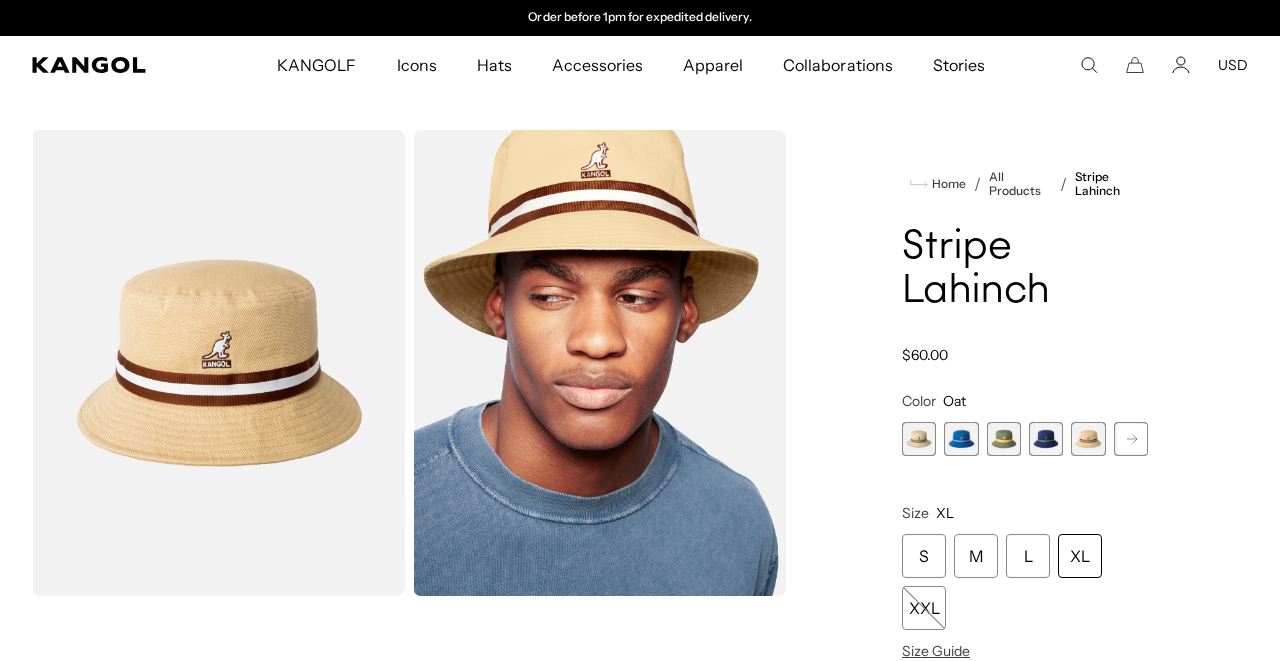 scroll, scrollTop: 0, scrollLeft: 0, axis: both 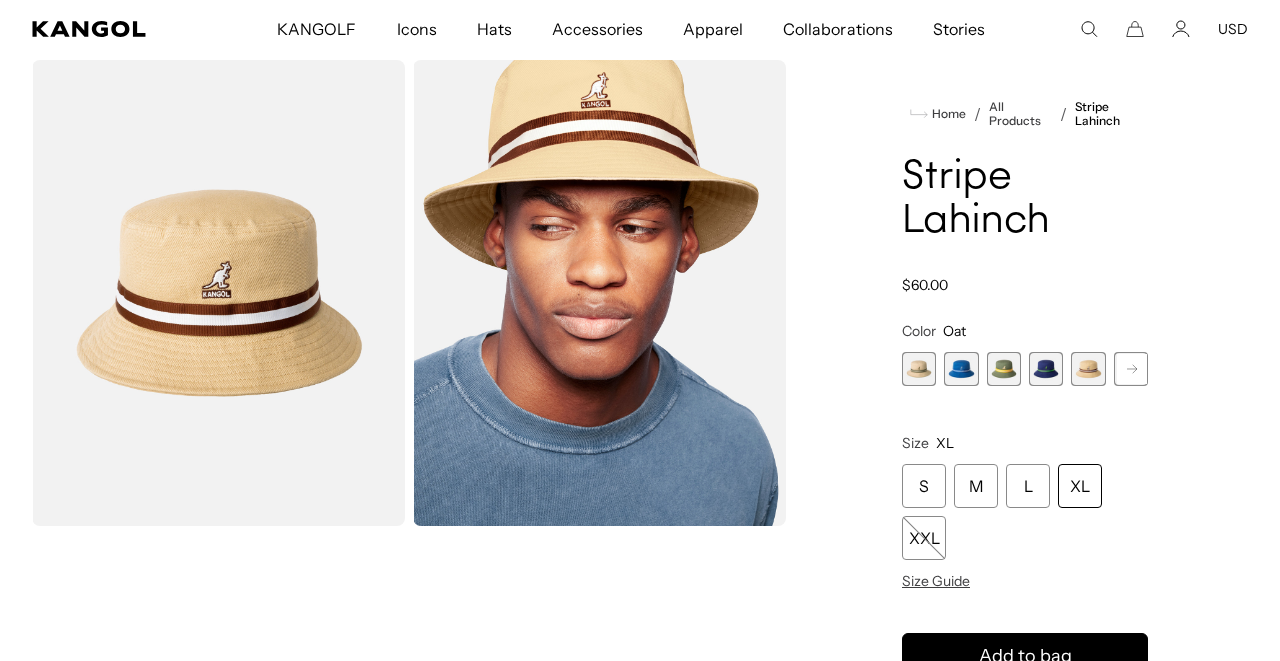 click at bounding box center (599, 293) 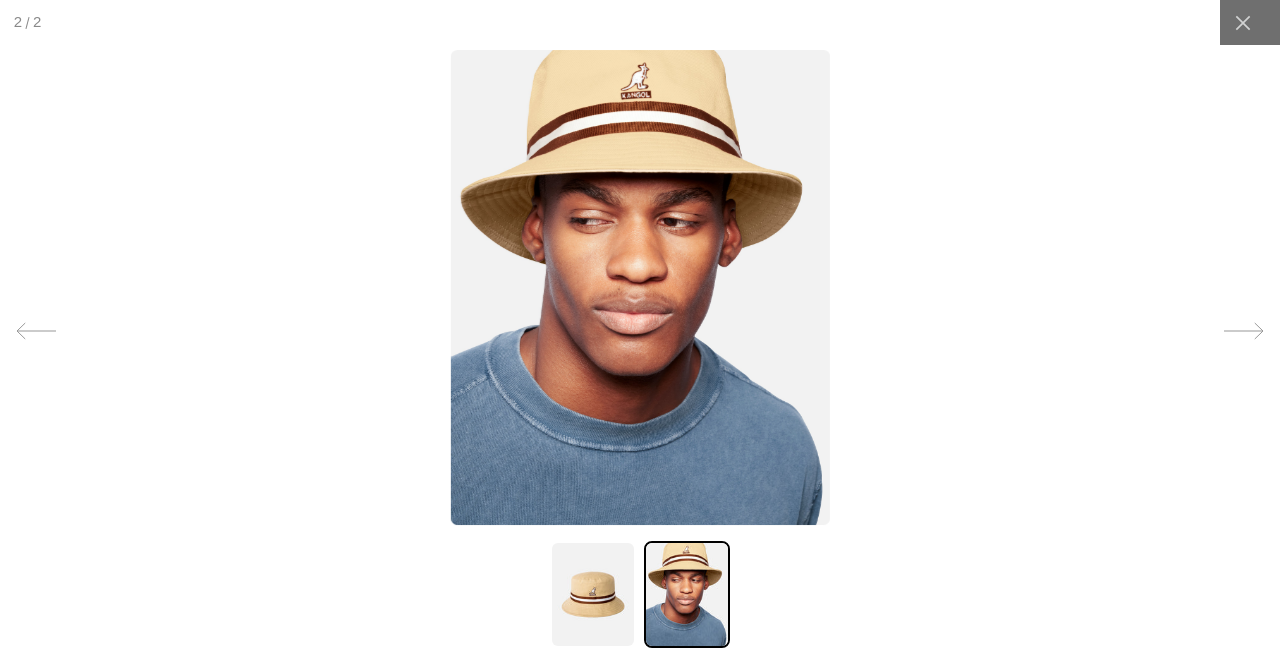 scroll, scrollTop: 0, scrollLeft: 0, axis: both 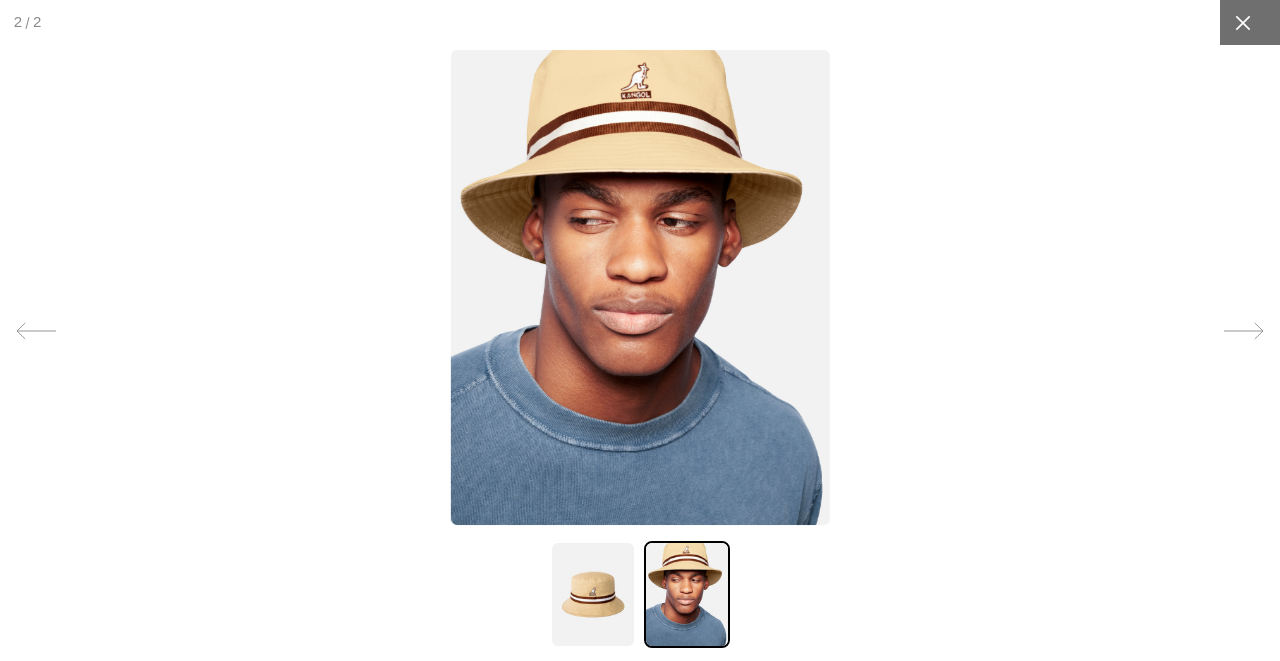 click at bounding box center (1242, 22) 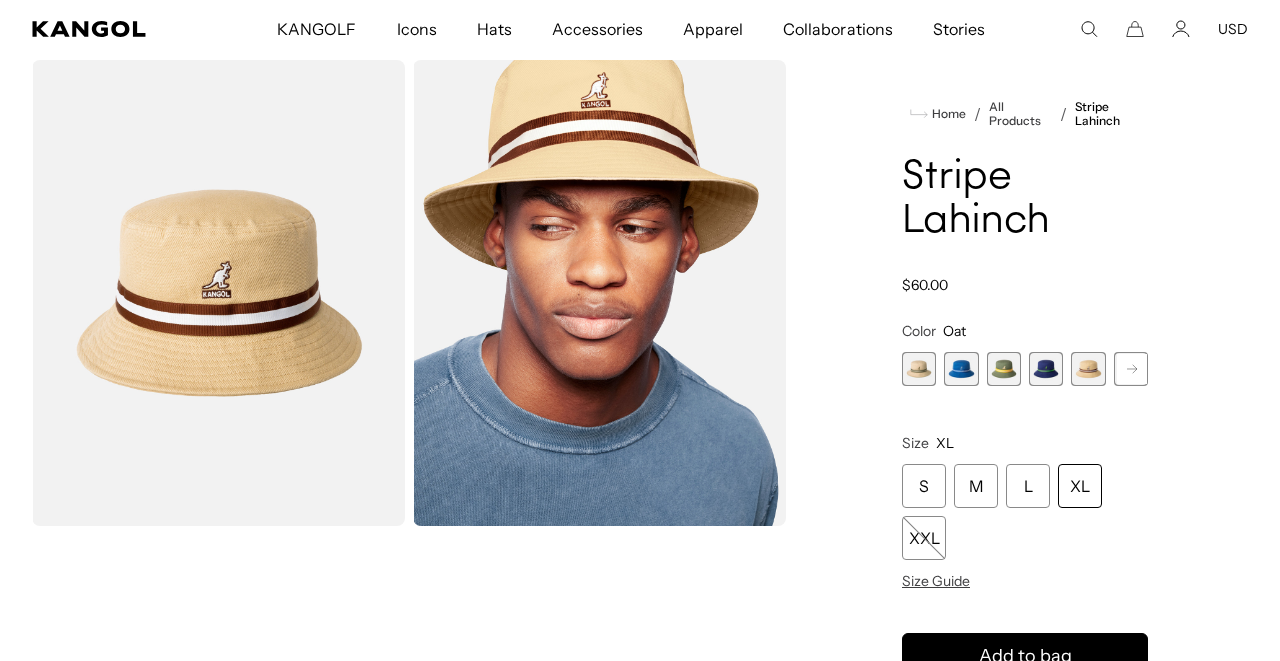 scroll, scrollTop: 0, scrollLeft: 412, axis: horizontal 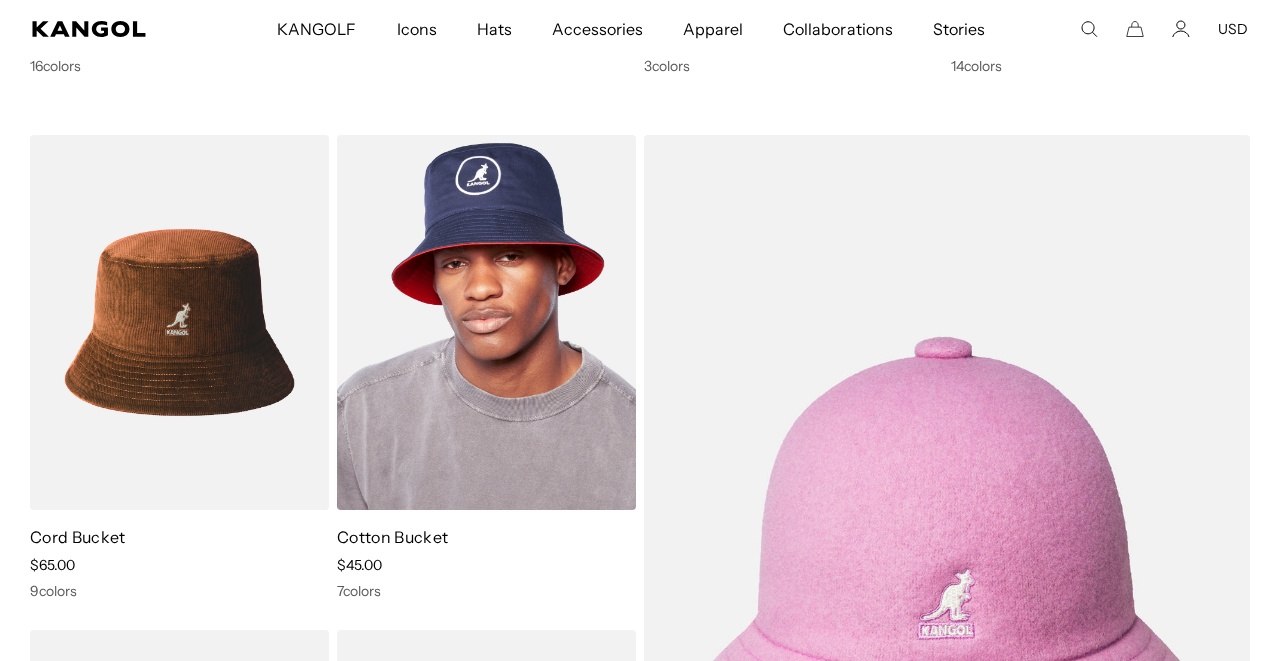 click at bounding box center (486, 322) 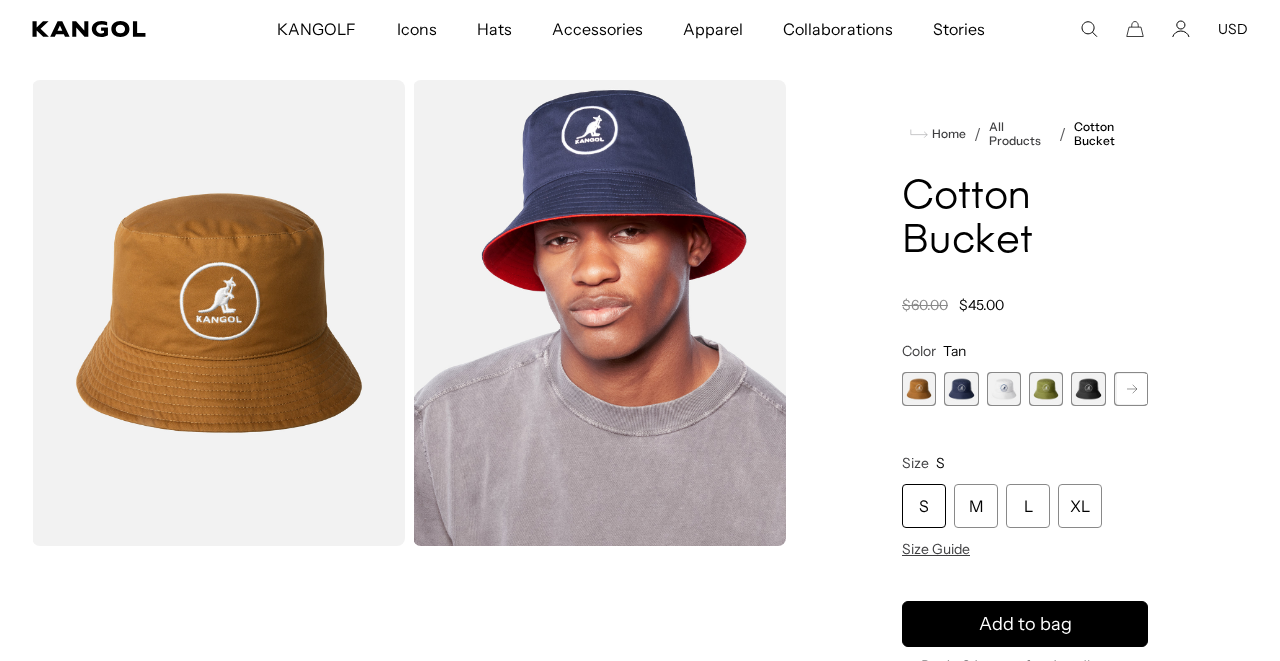 scroll, scrollTop: 50, scrollLeft: 0, axis: vertical 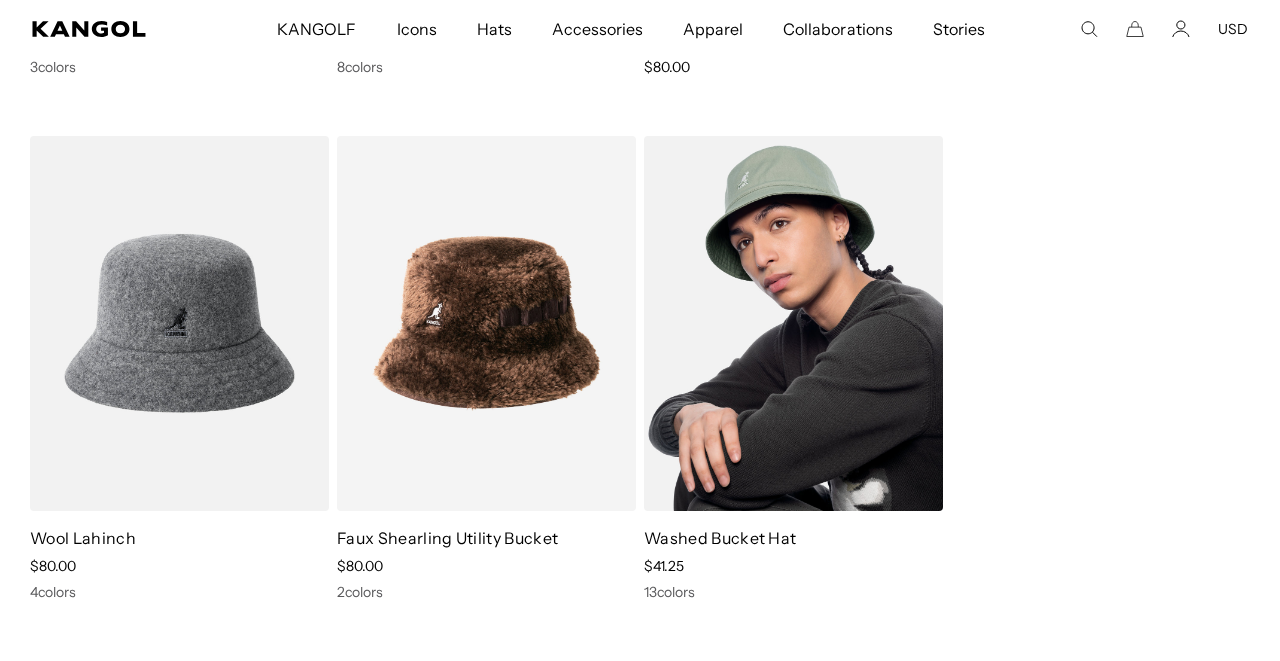 click at bounding box center [793, 323] 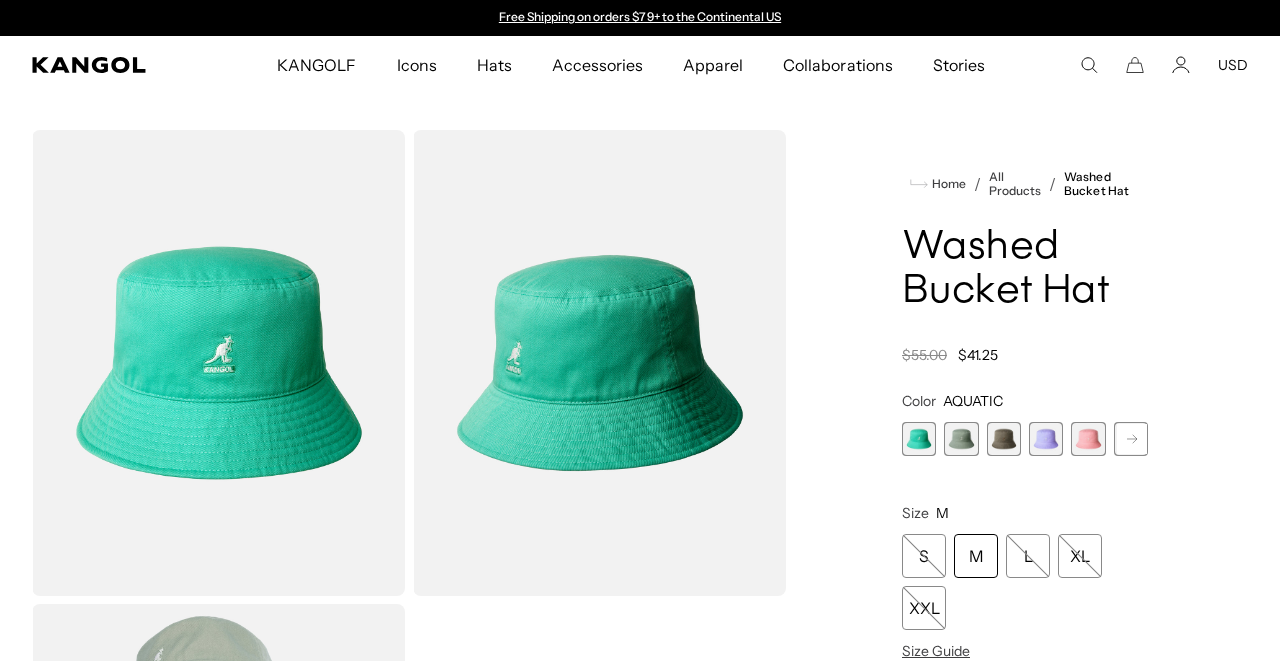 scroll, scrollTop: 0, scrollLeft: 0, axis: both 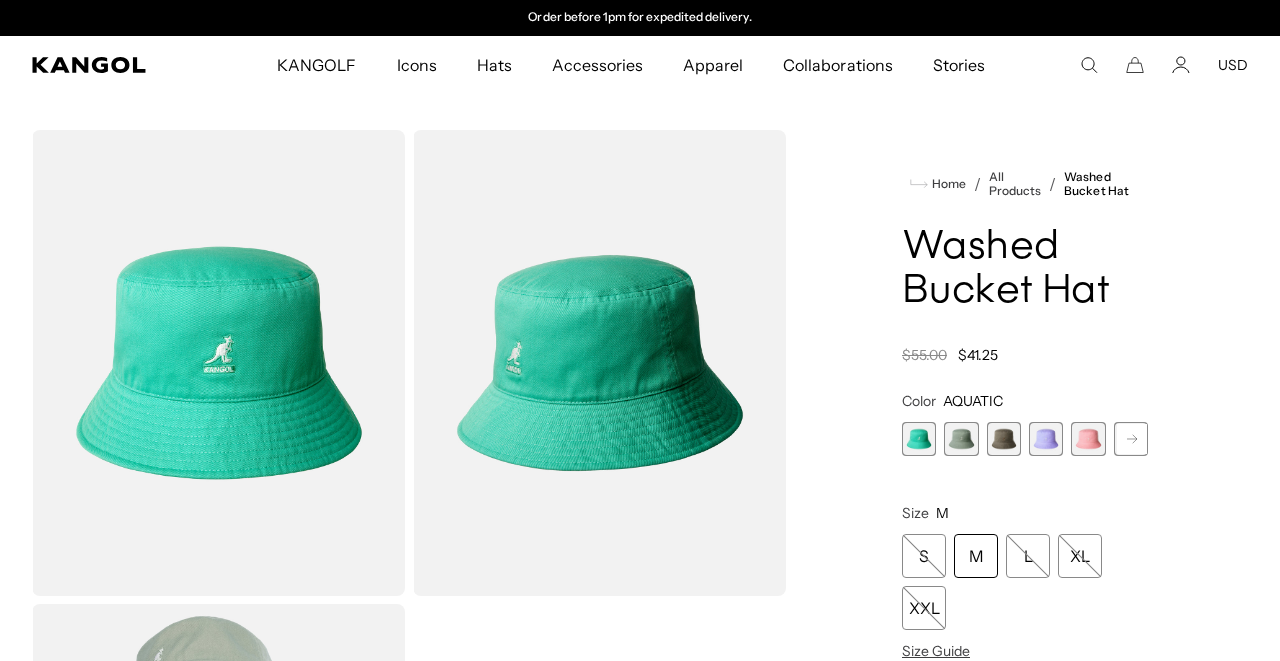 click at bounding box center [961, 439] 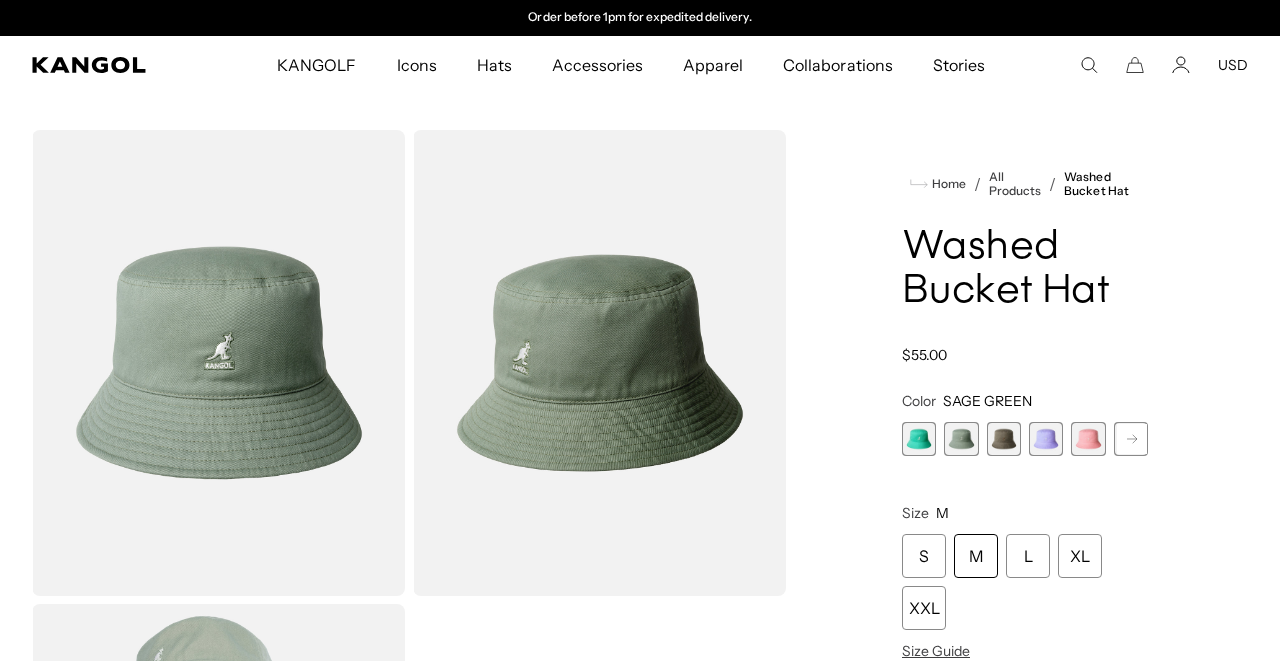 click at bounding box center [1004, 439] 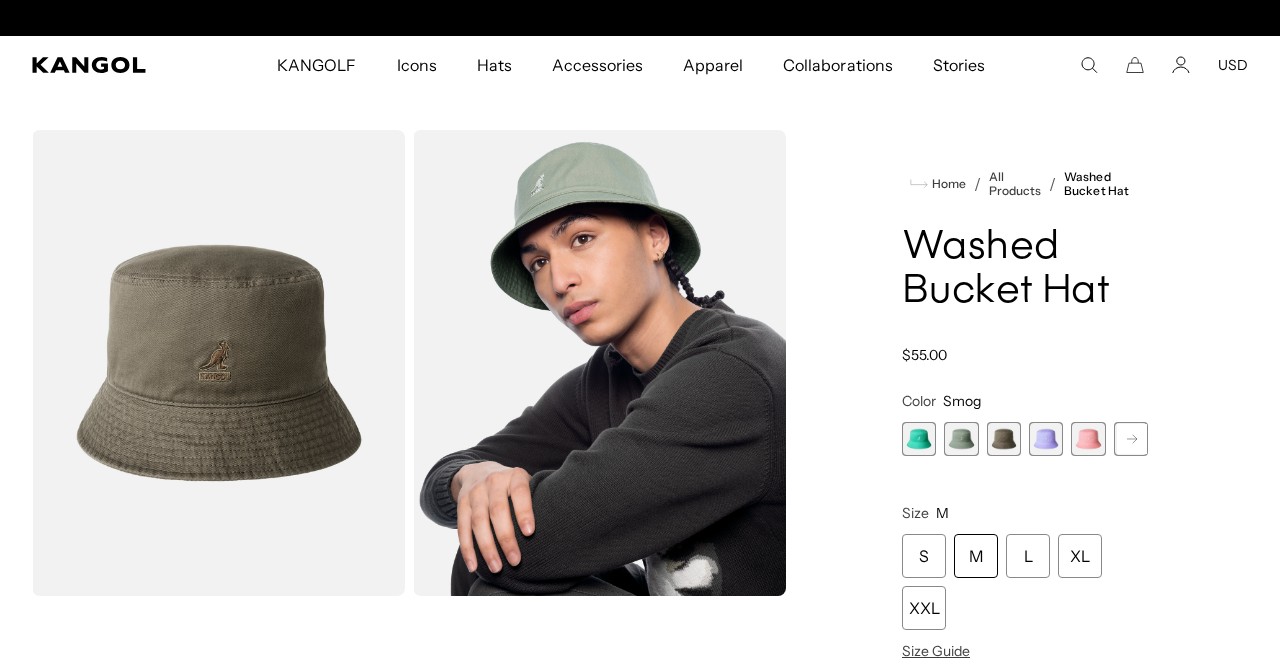 scroll, scrollTop: 0, scrollLeft: 412, axis: horizontal 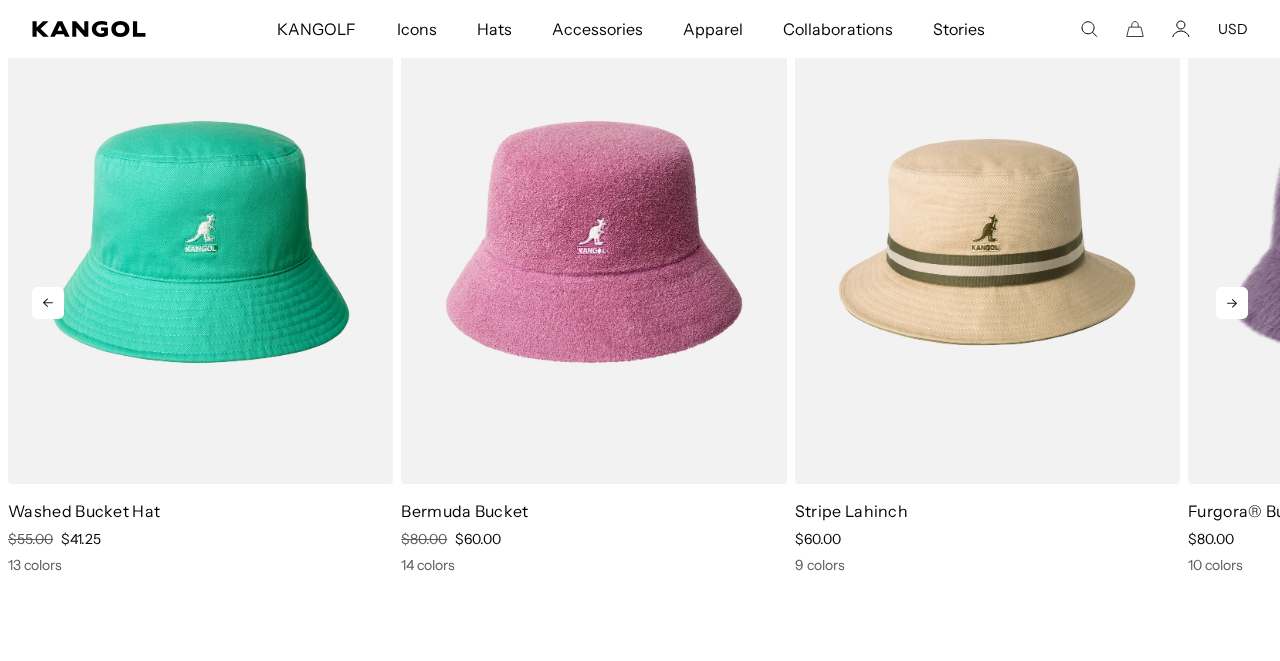 click 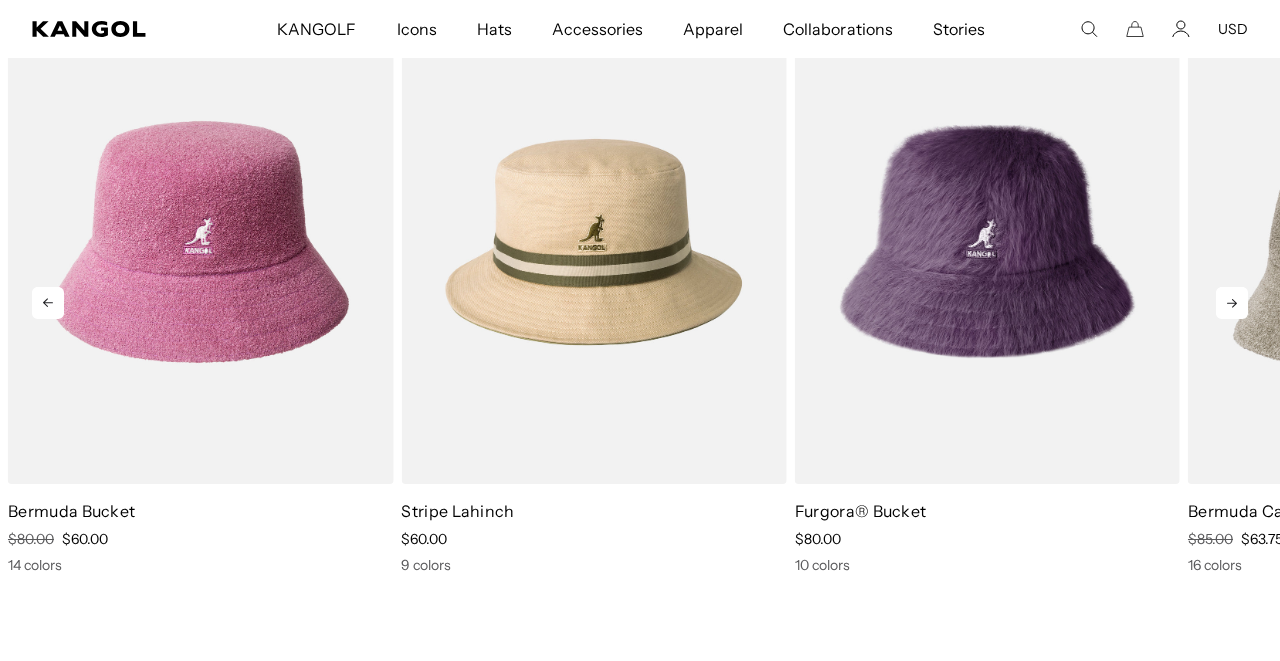 scroll, scrollTop: 0, scrollLeft: 0, axis: both 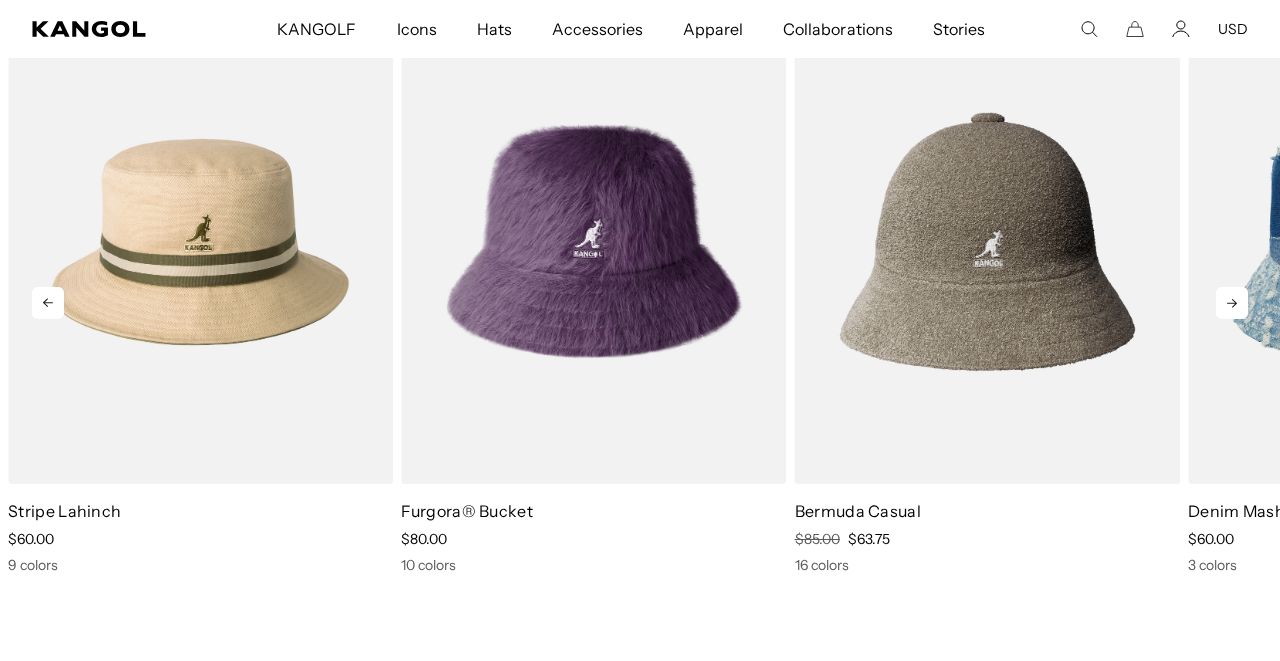 click 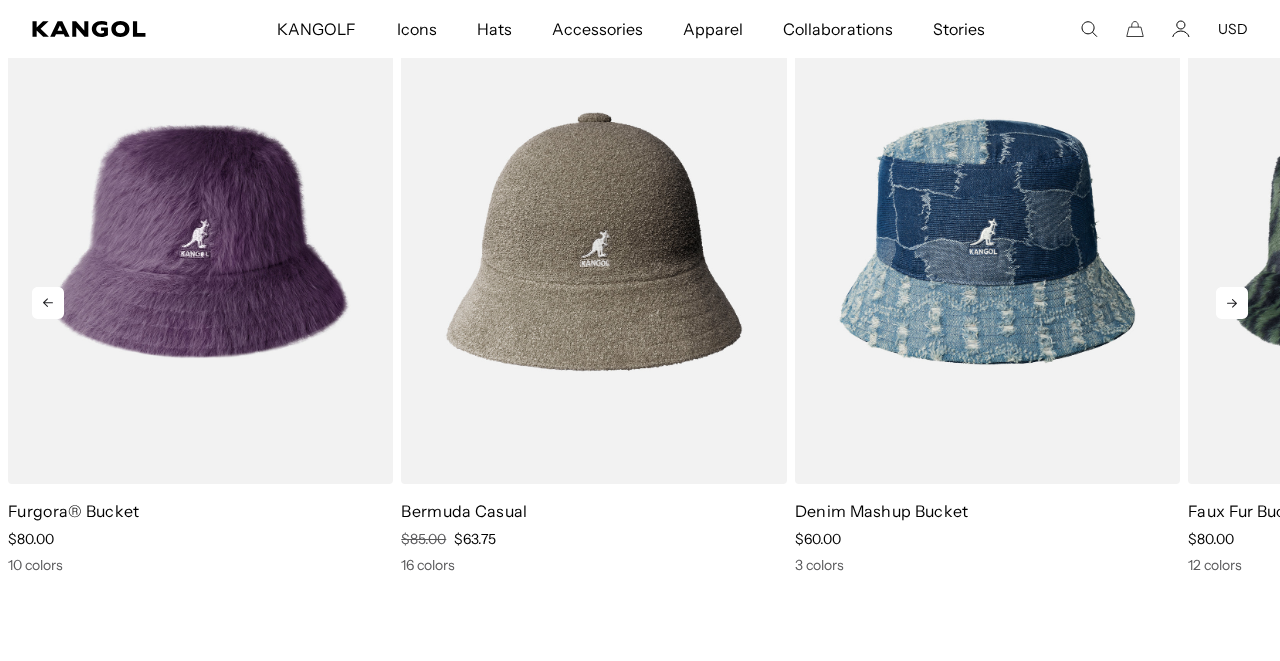 click 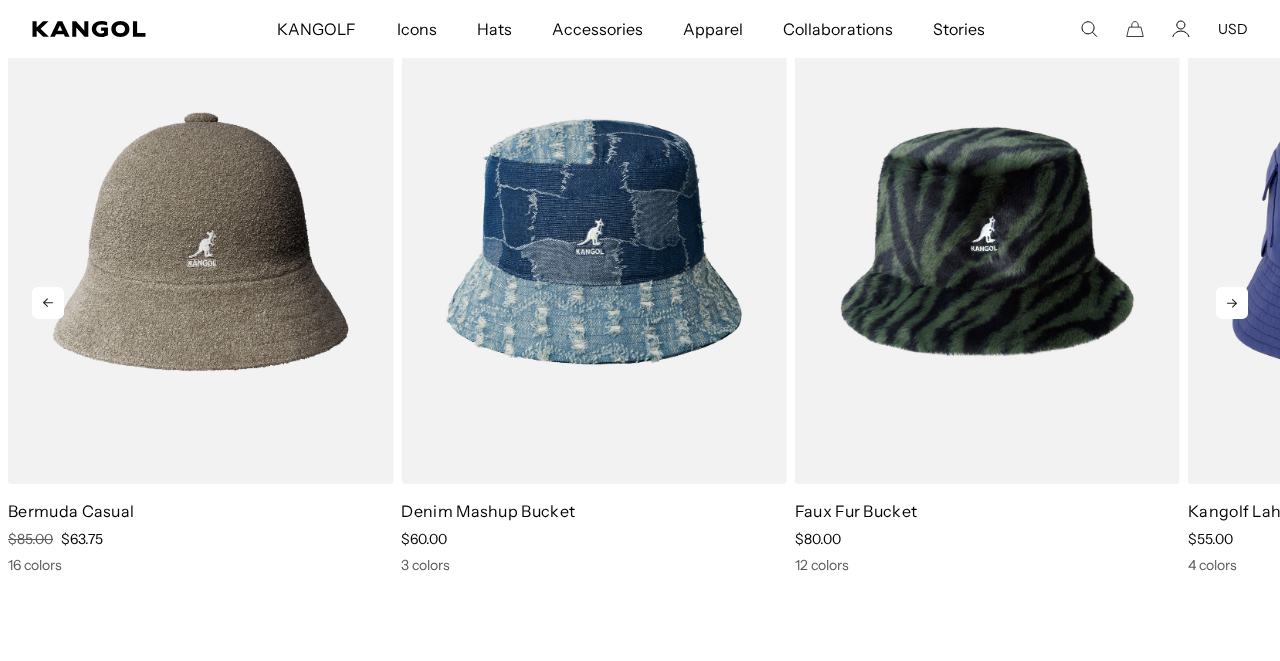 click 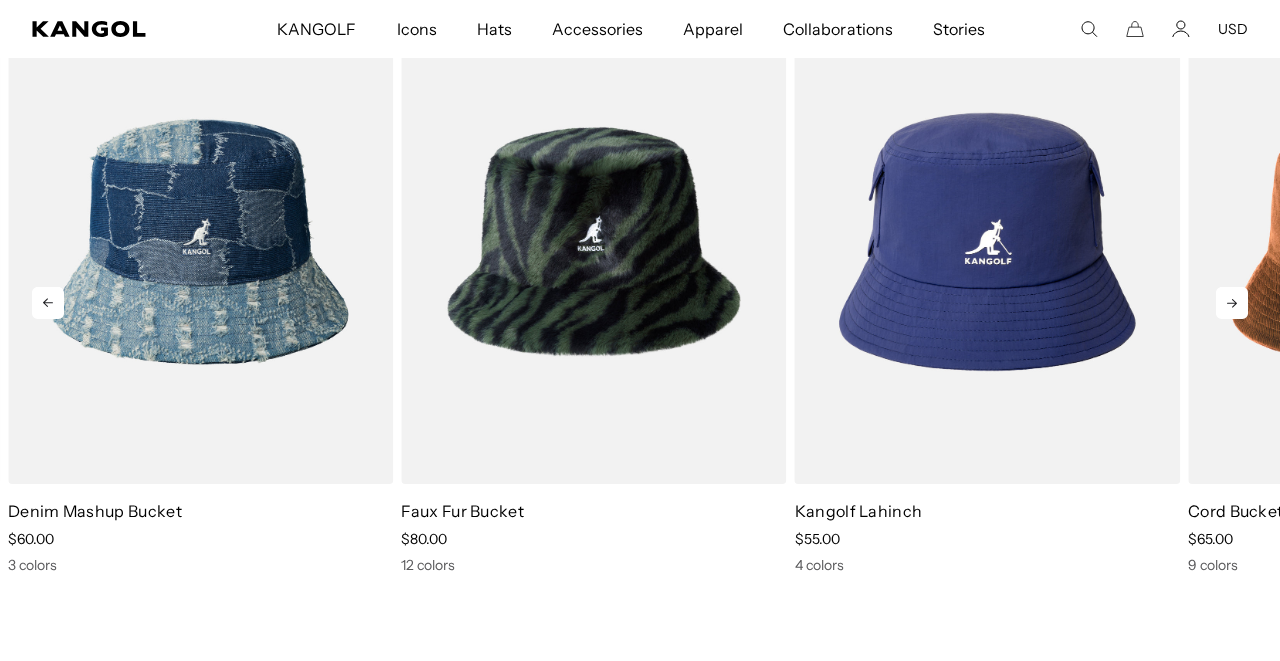 click 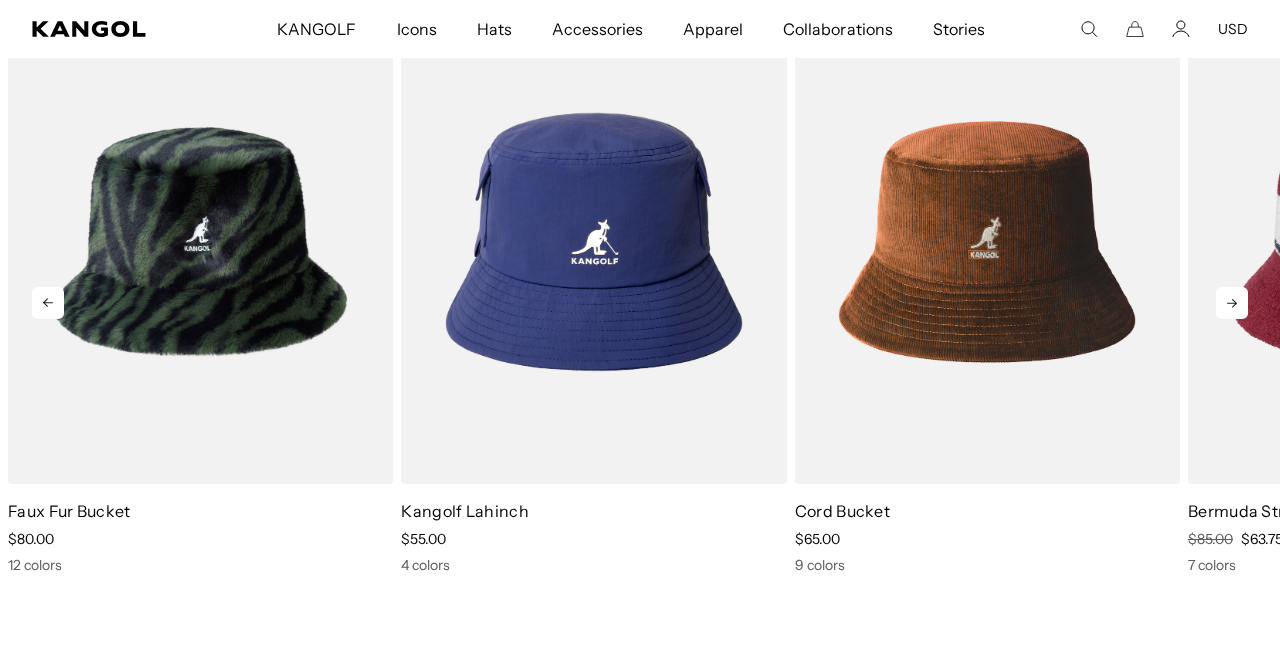 scroll, scrollTop: 0, scrollLeft: 412, axis: horizontal 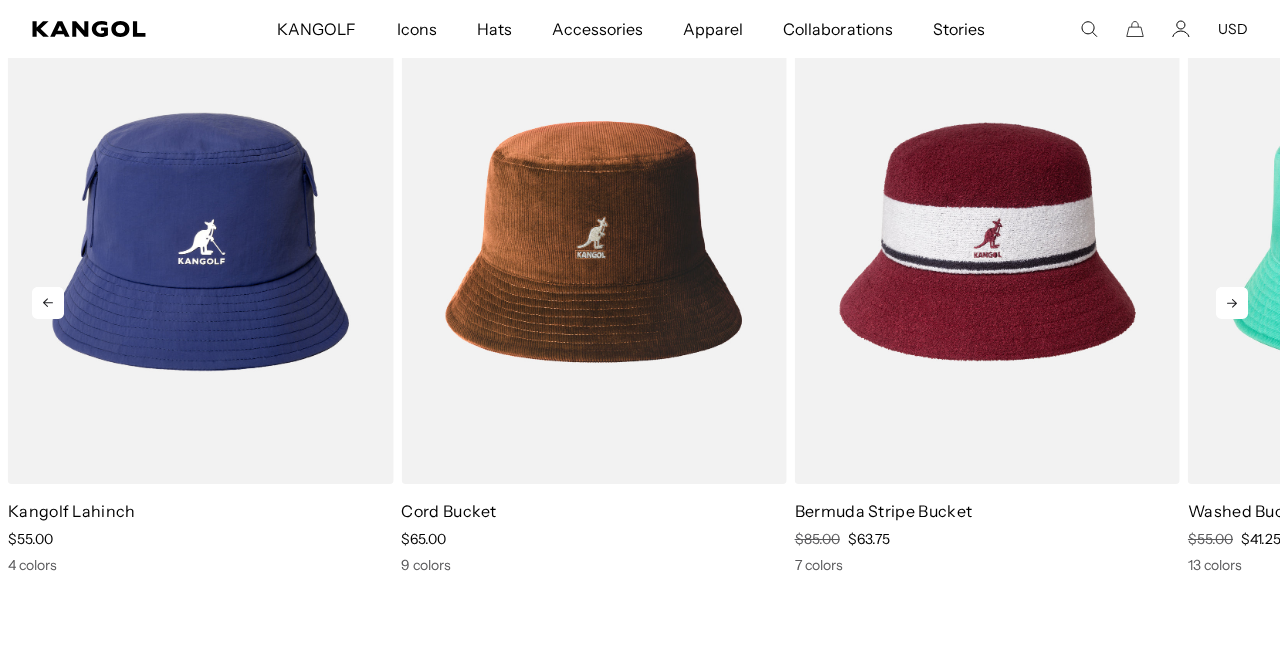 click 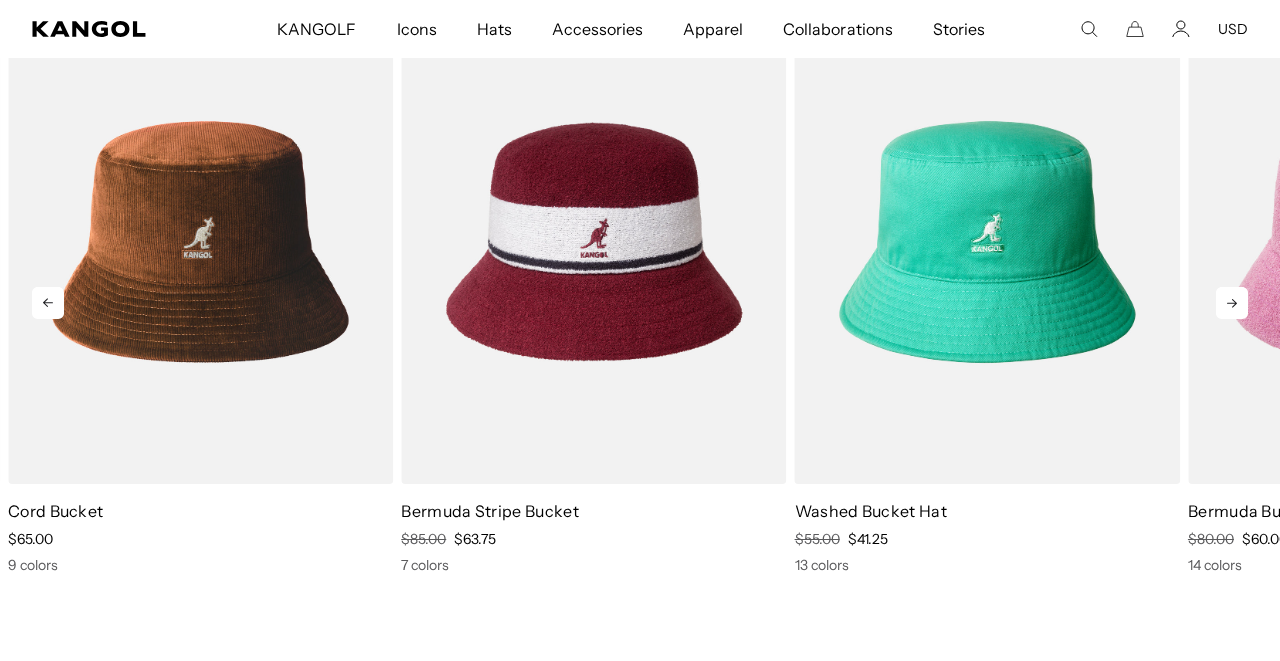 click 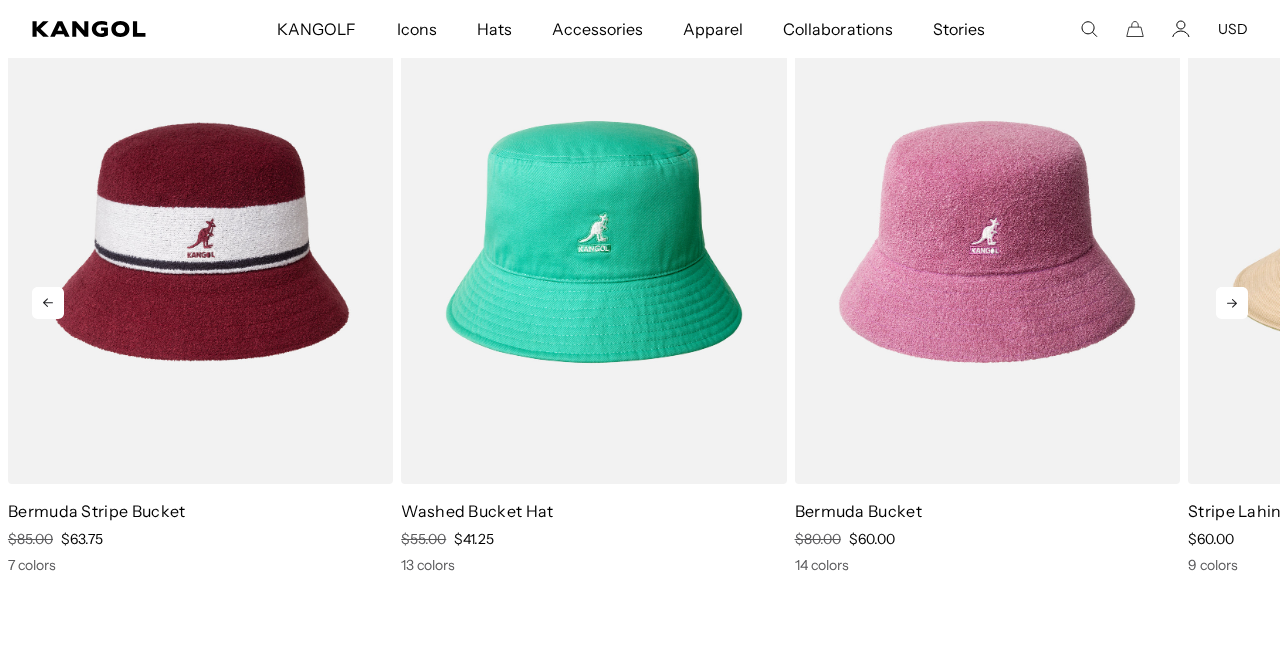 scroll, scrollTop: 0, scrollLeft: 0, axis: both 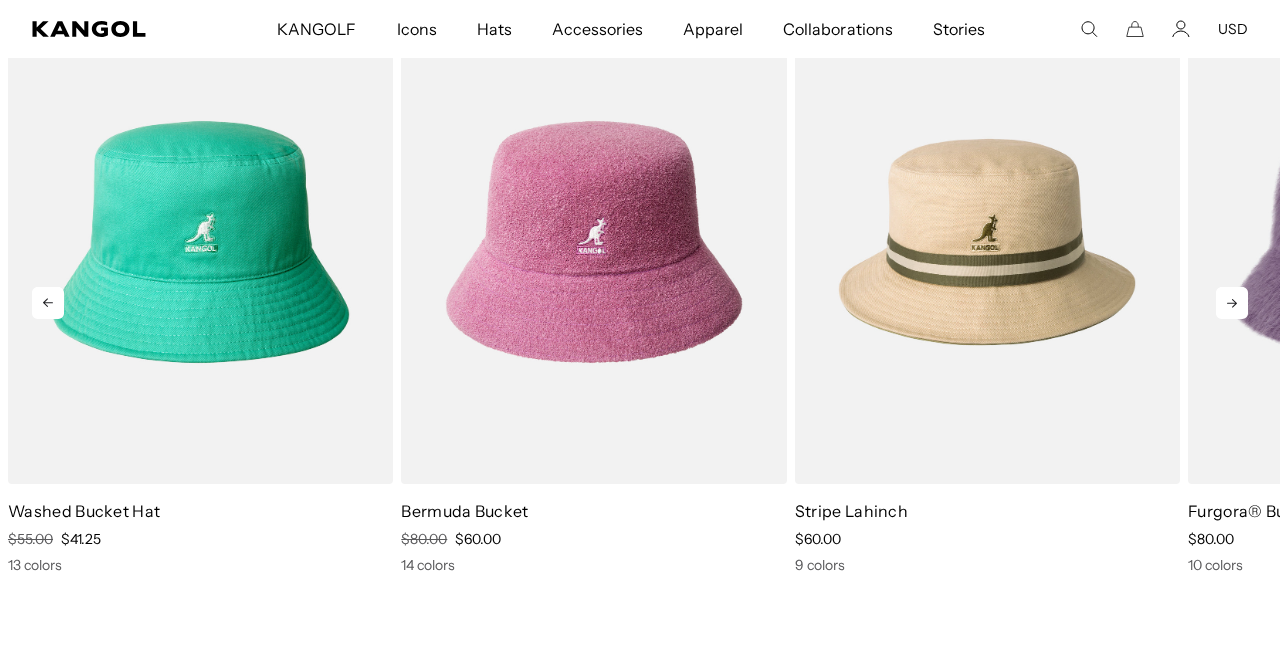 click 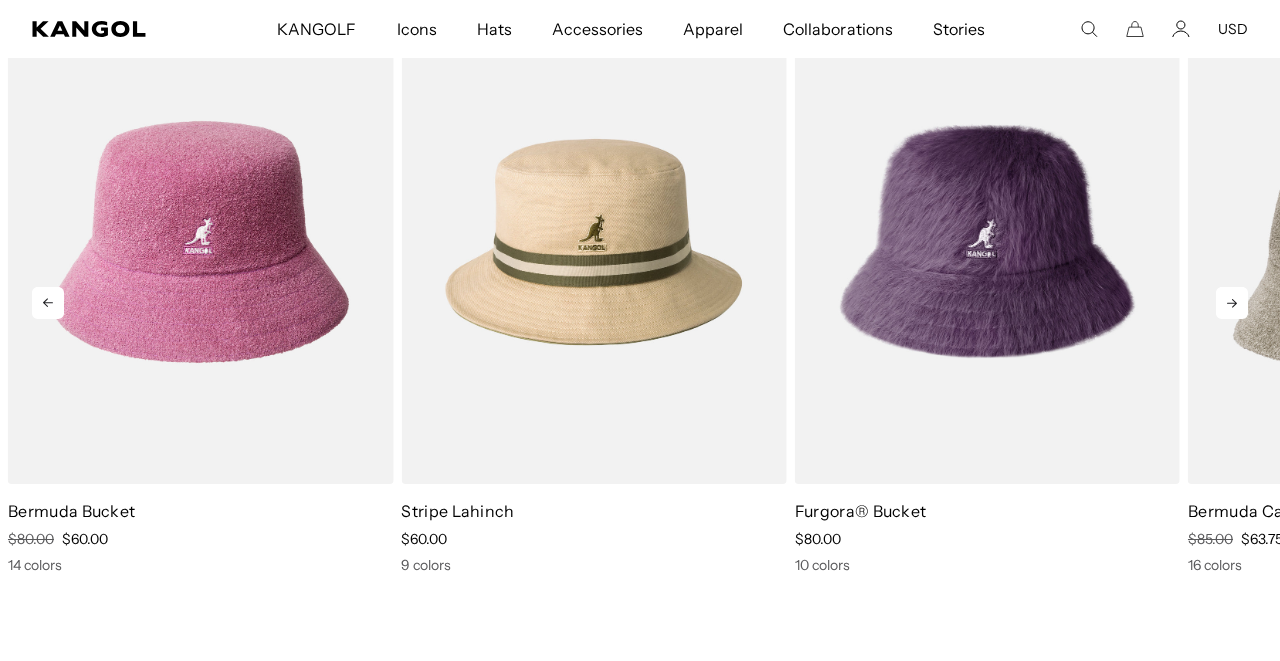 scroll, scrollTop: 0, scrollLeft: 412, axis: horizontal 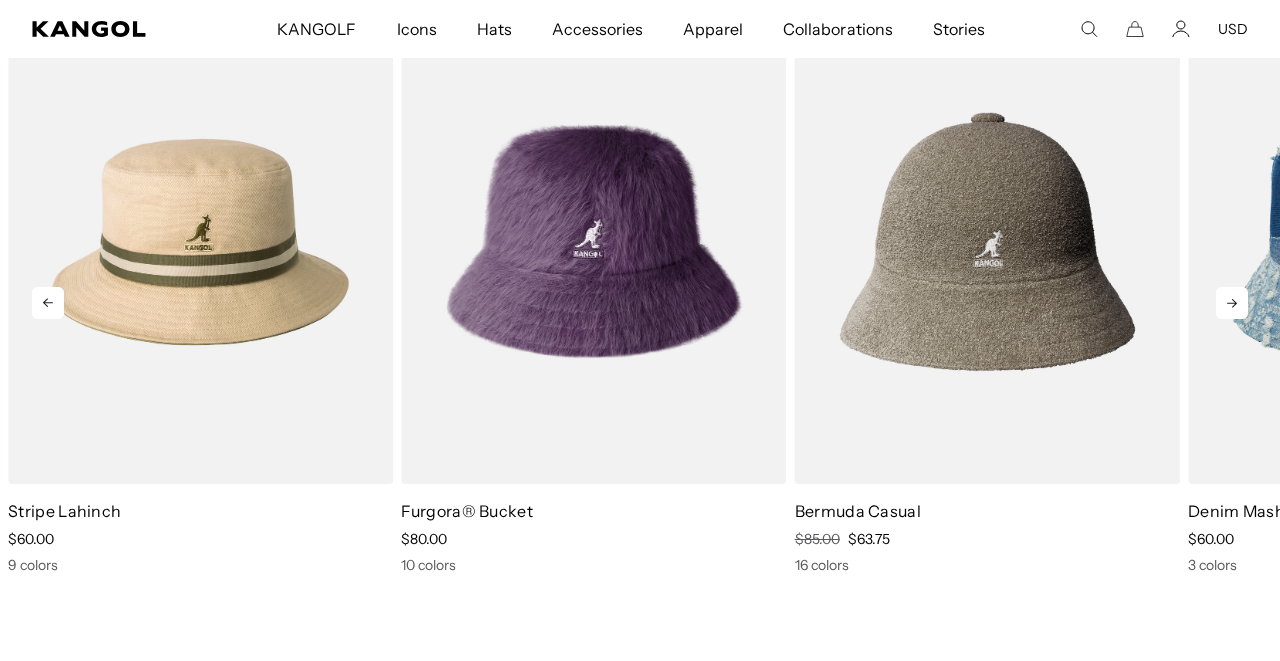 click 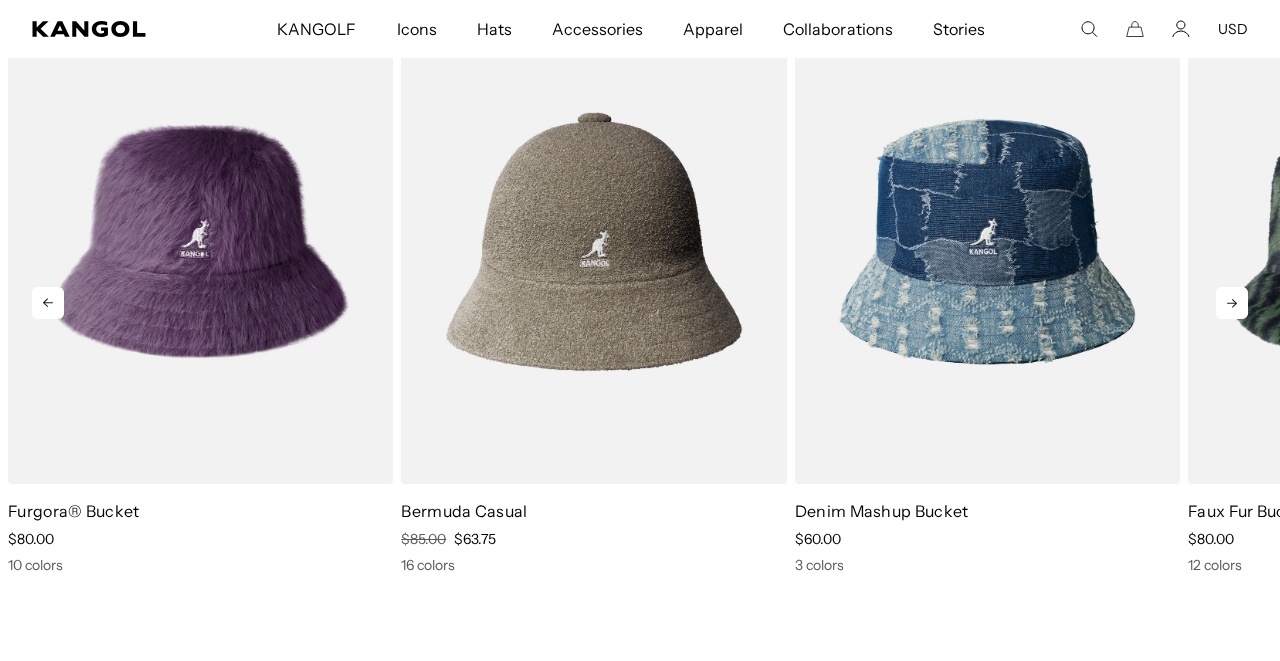 click 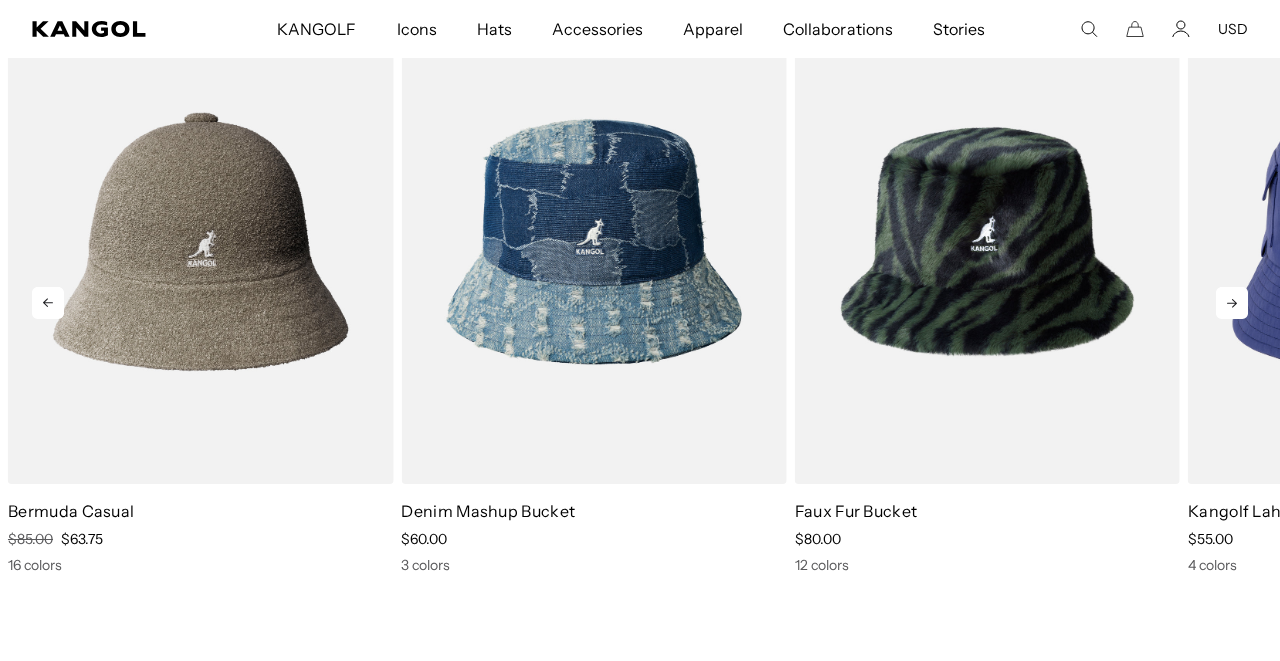 click 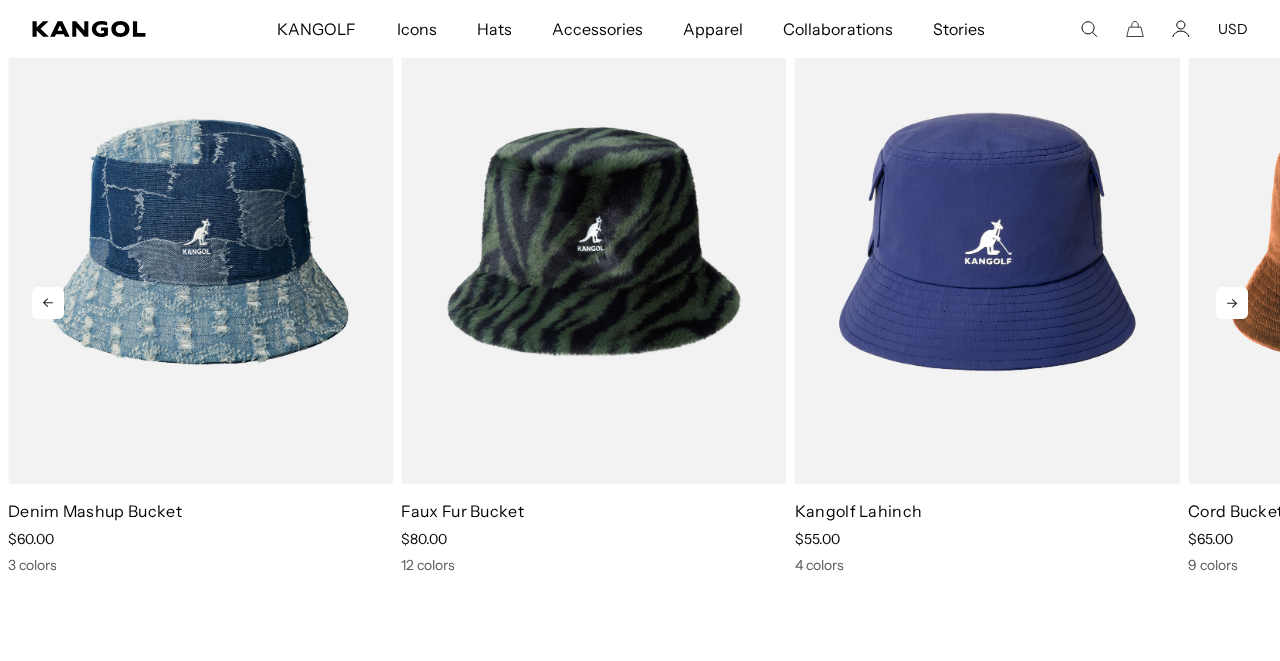 scroll, scrollTop: 0, scrollLeft: 0, axis: both 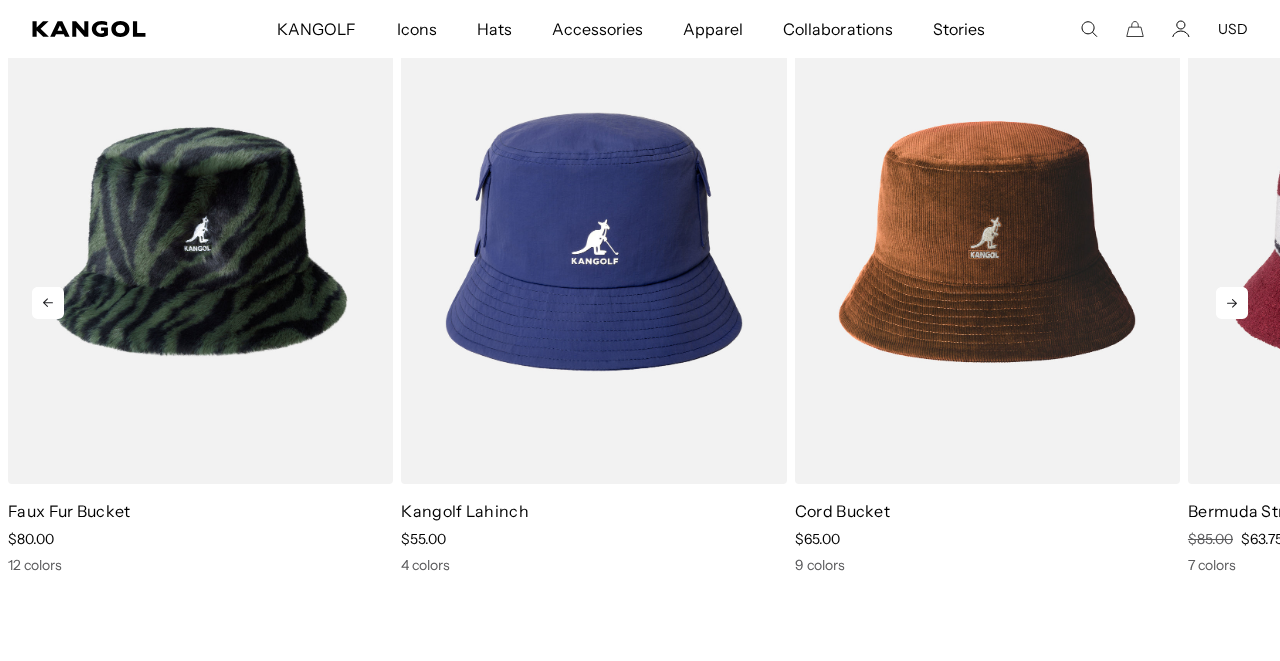 click 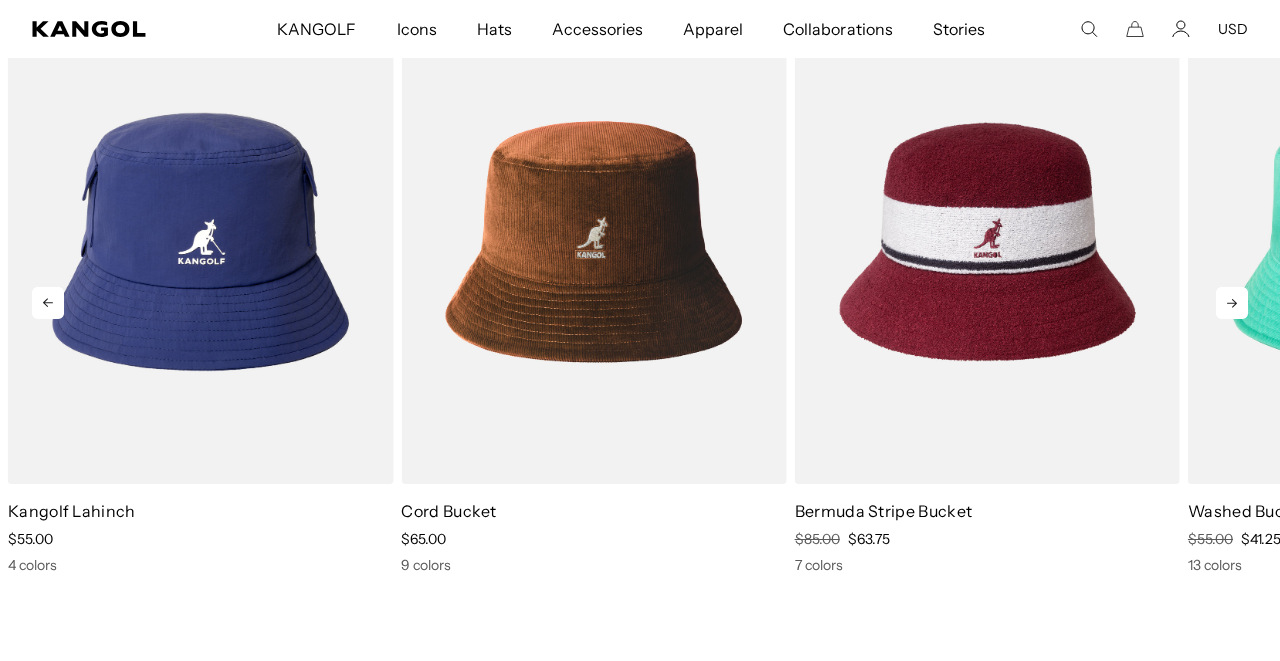 click 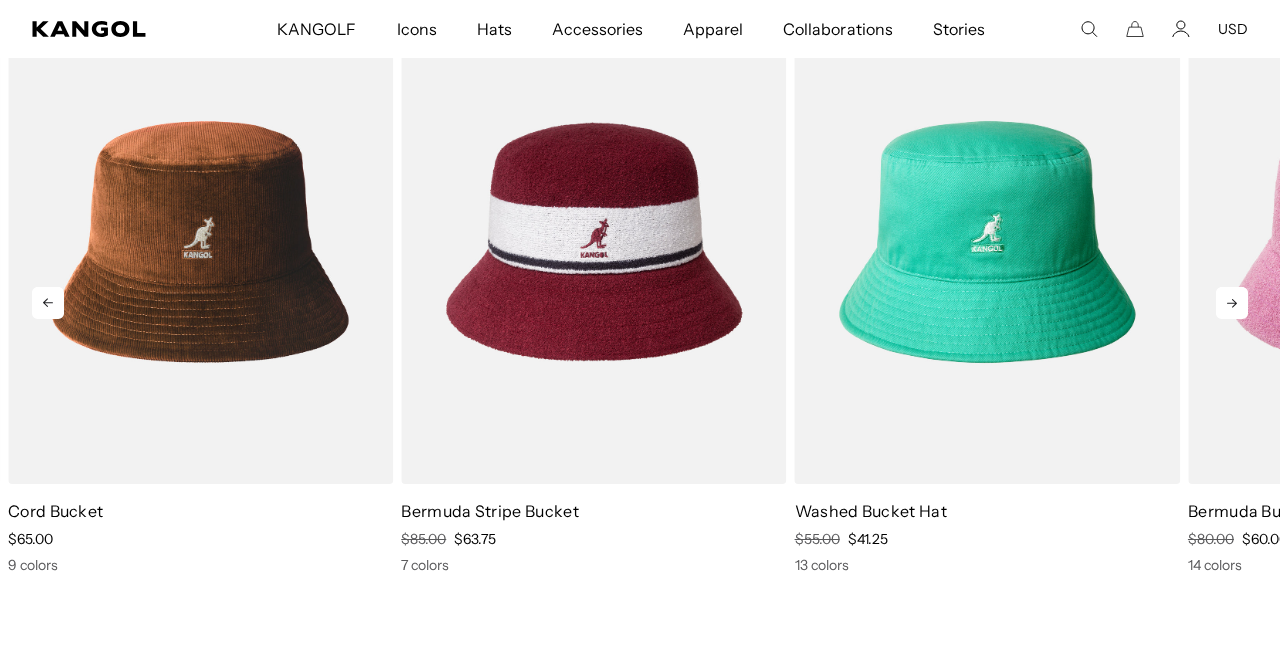 scroll, scrollTop: 0, scrollLeft: 412, axis: horizontal 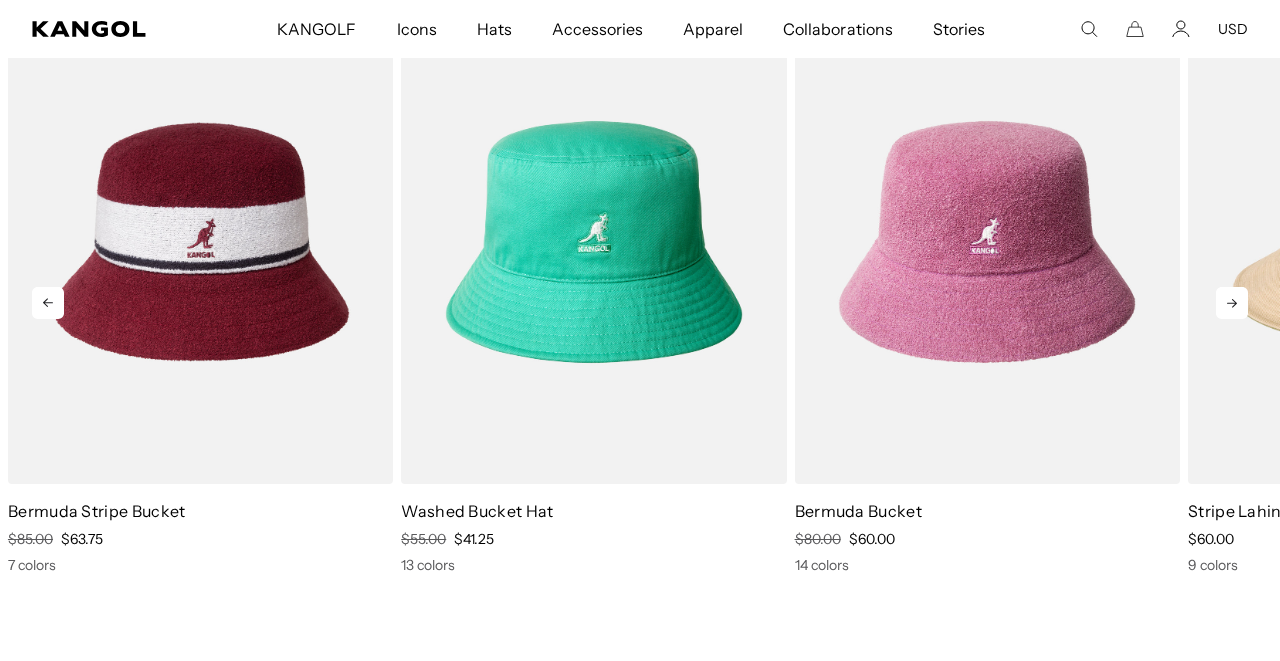 click 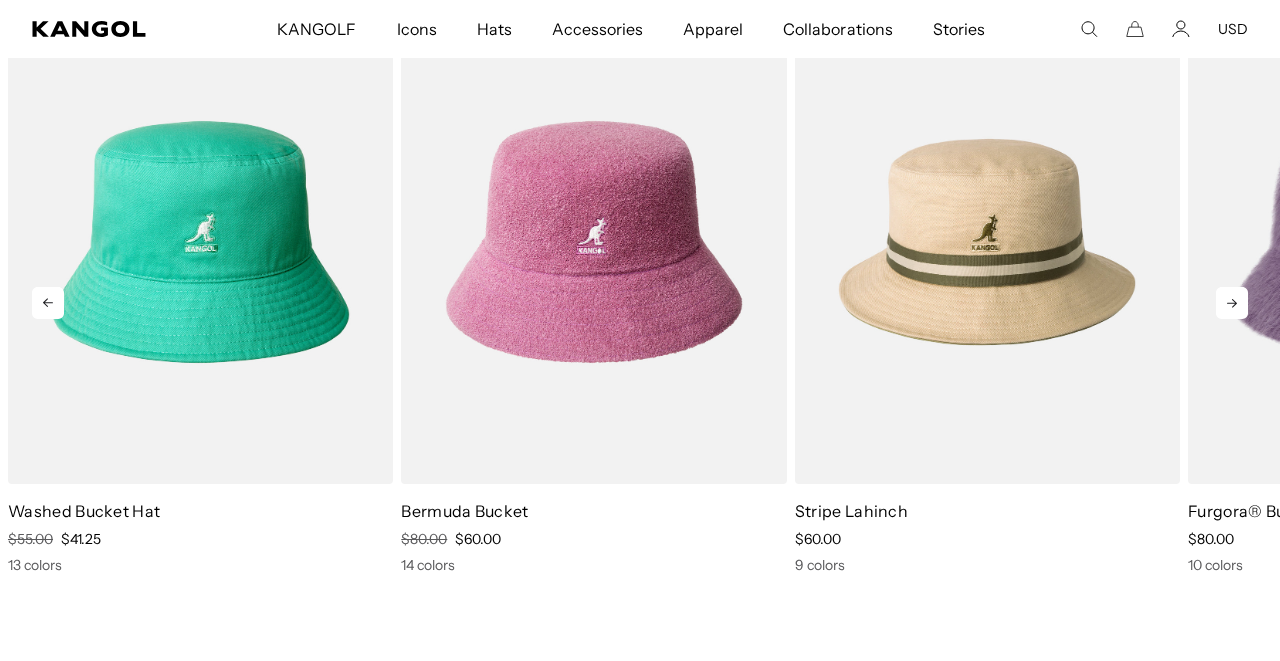 scroll, scrollTop: 0, scrollLeft: 0, axis: both 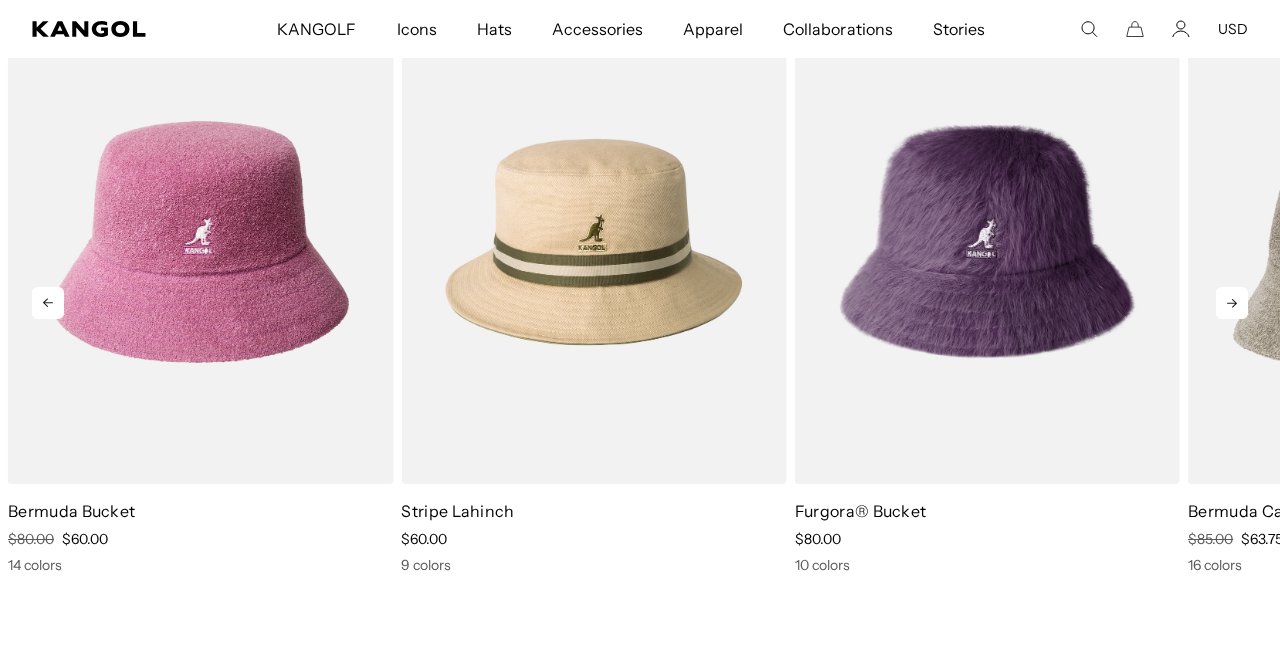 click 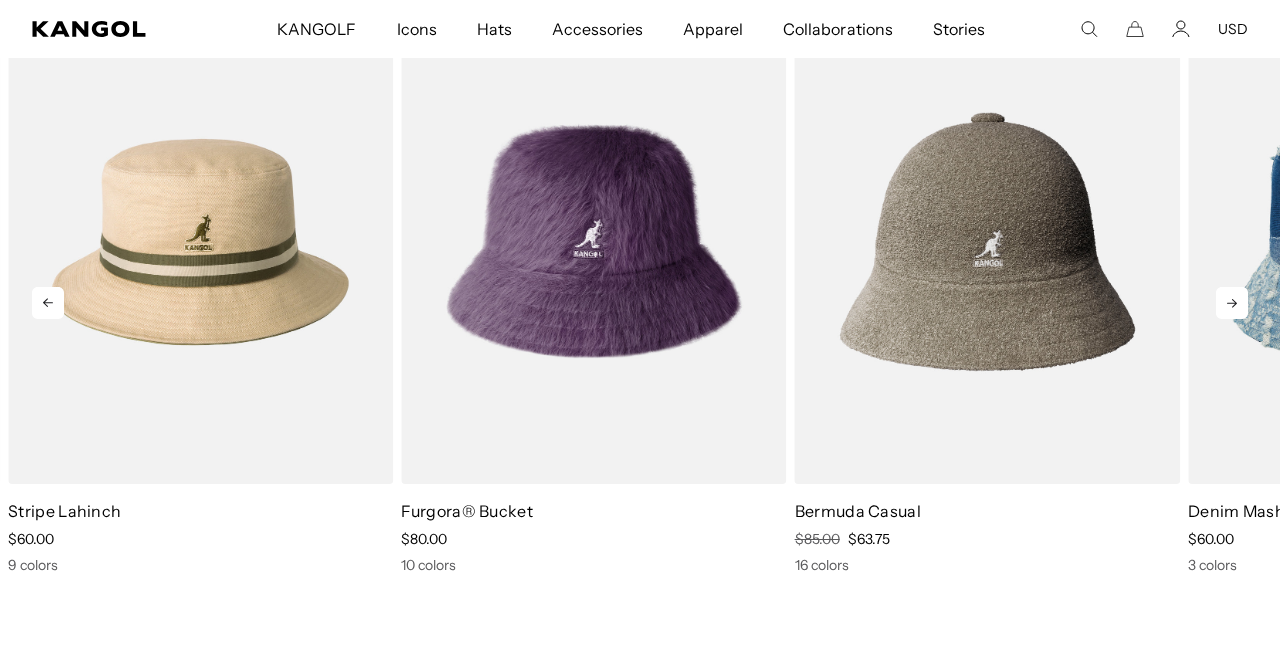 scroll, scrollTop: 0, scrollLeft: 0, axis: both 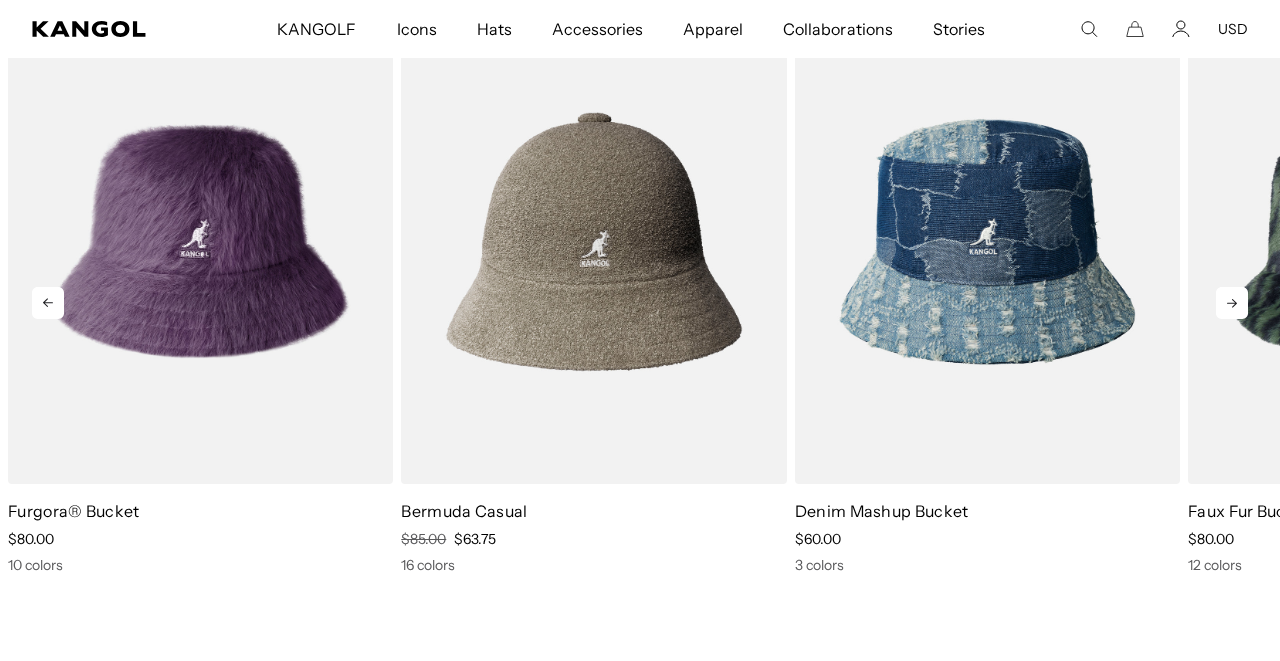 click 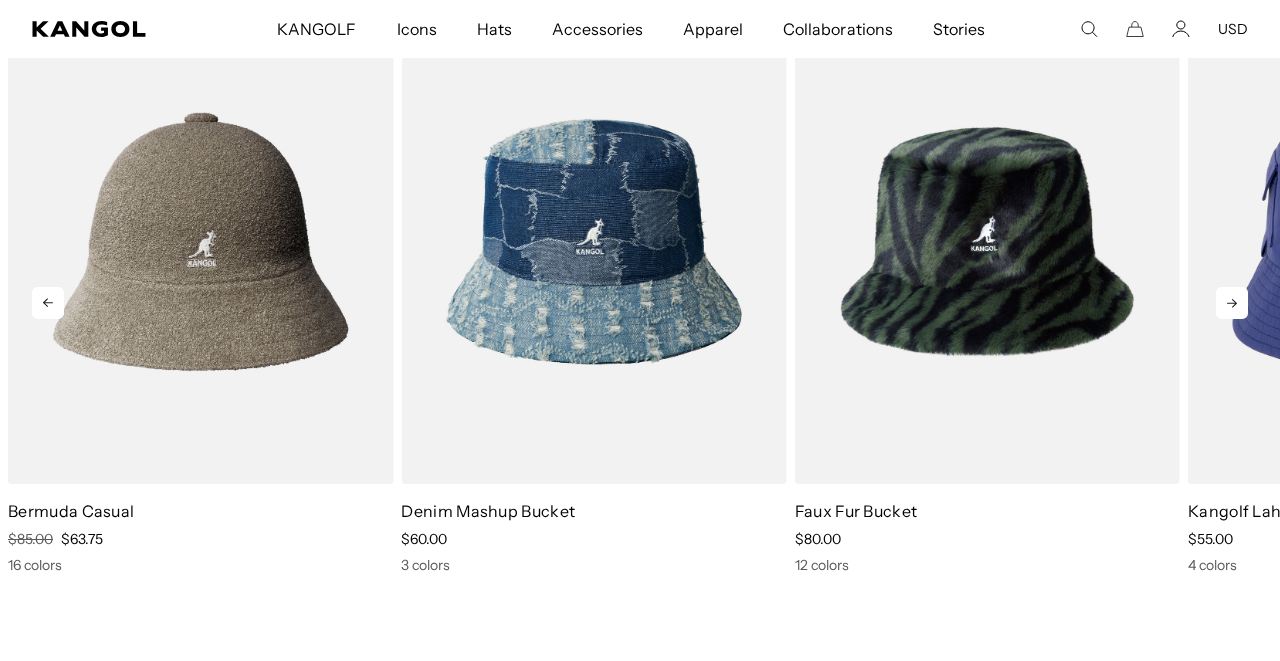 click 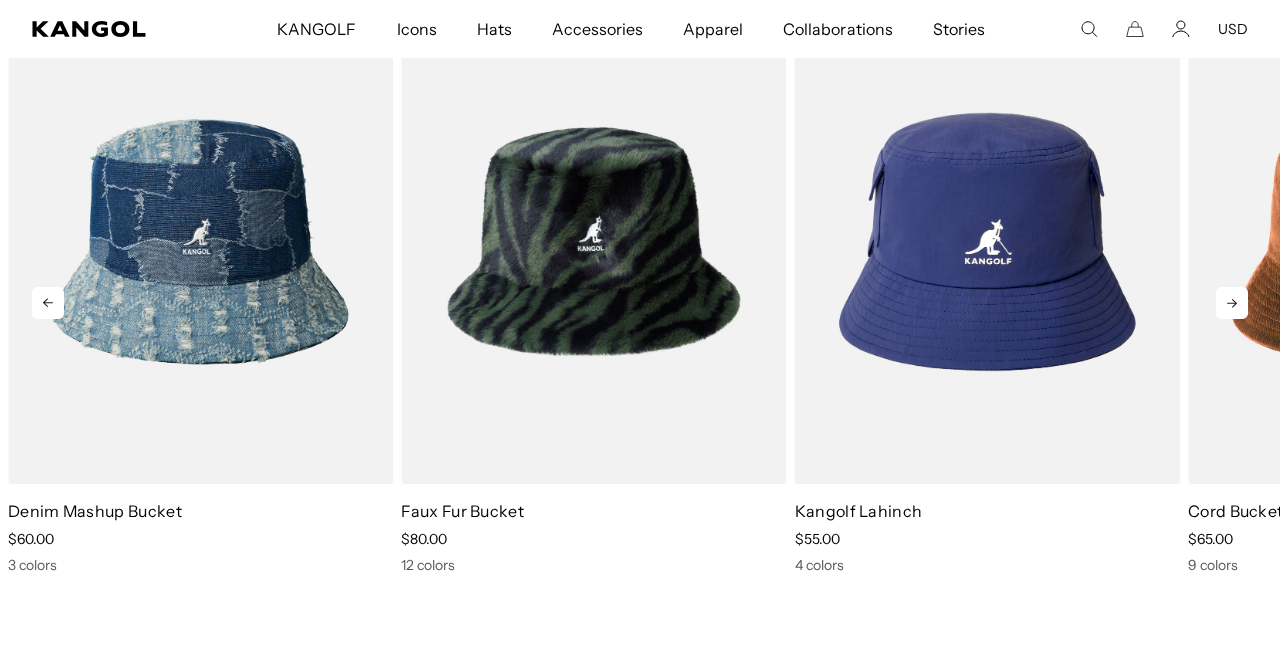 click 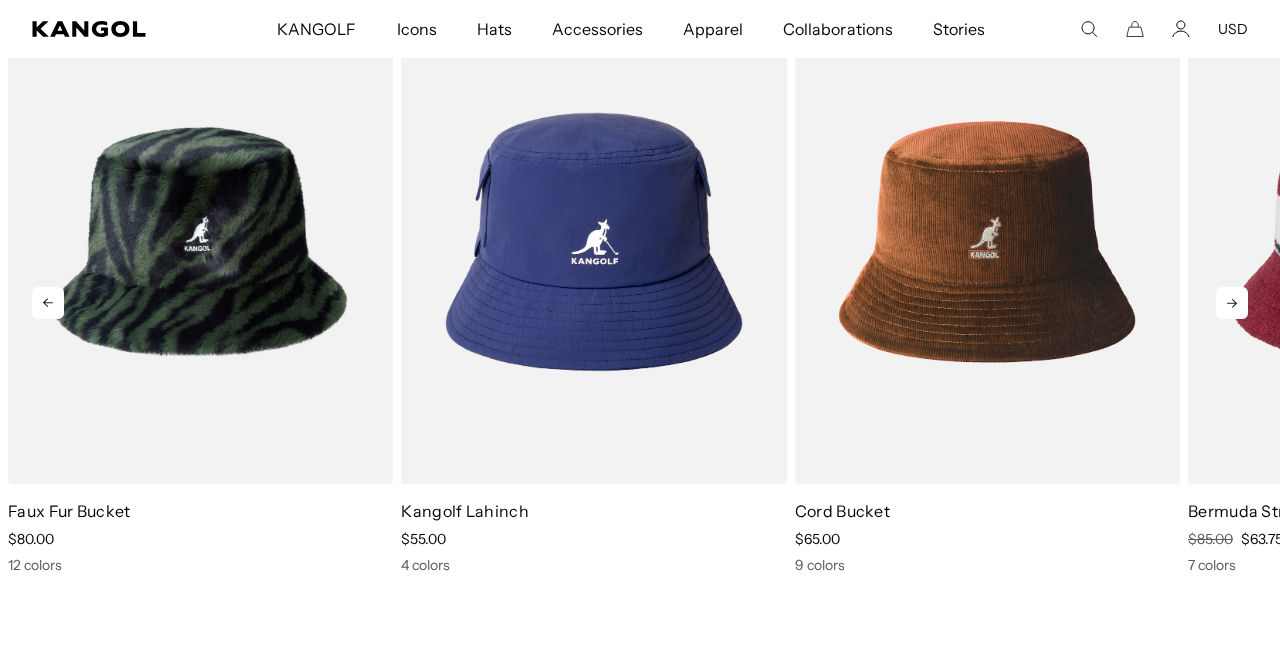 scroll, scrollTop: 0, scrollLeft: 412, axis: horizontal 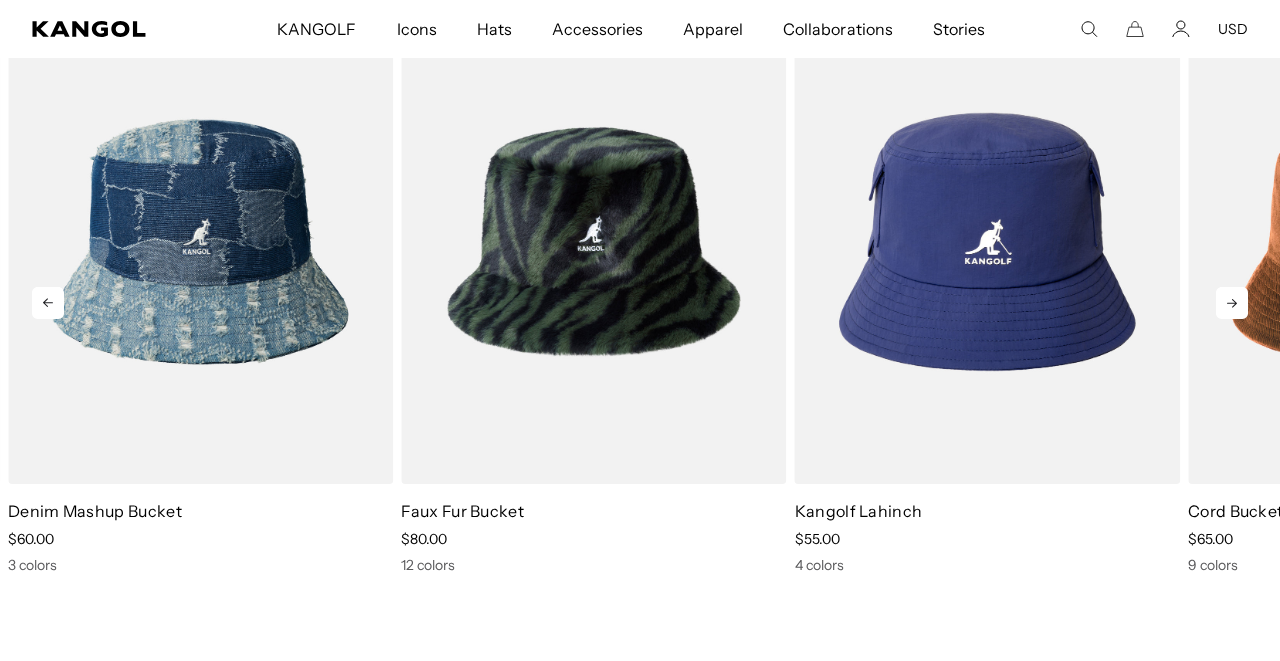 click 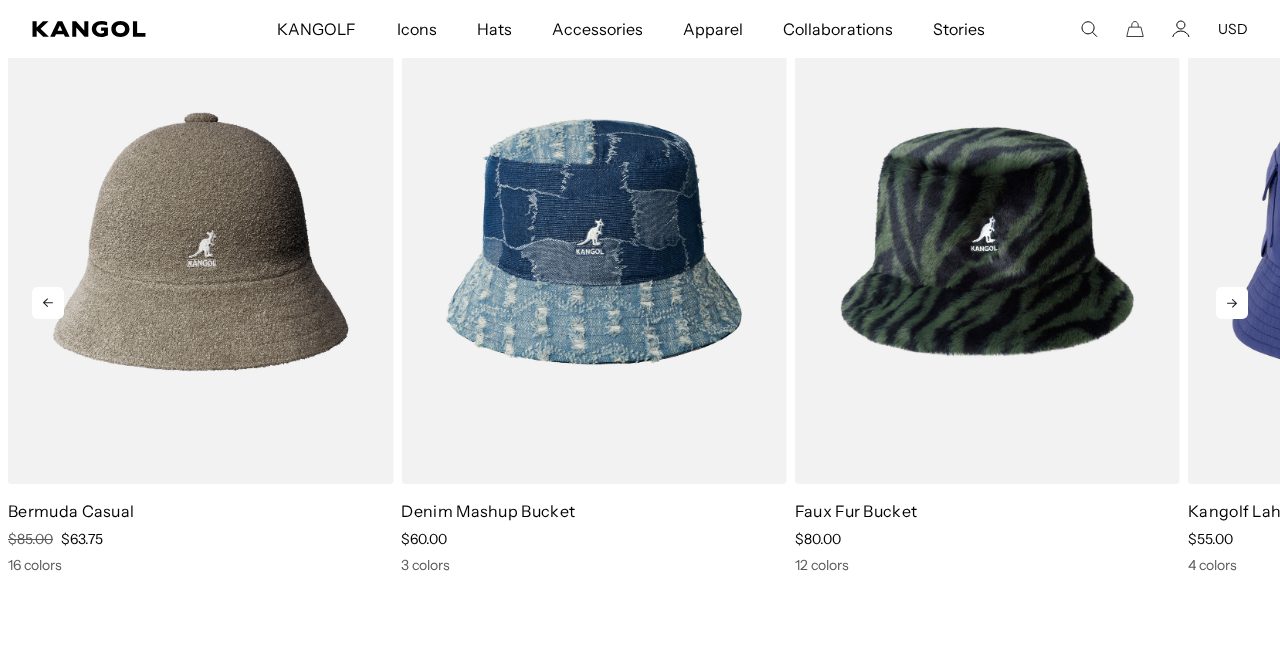 click 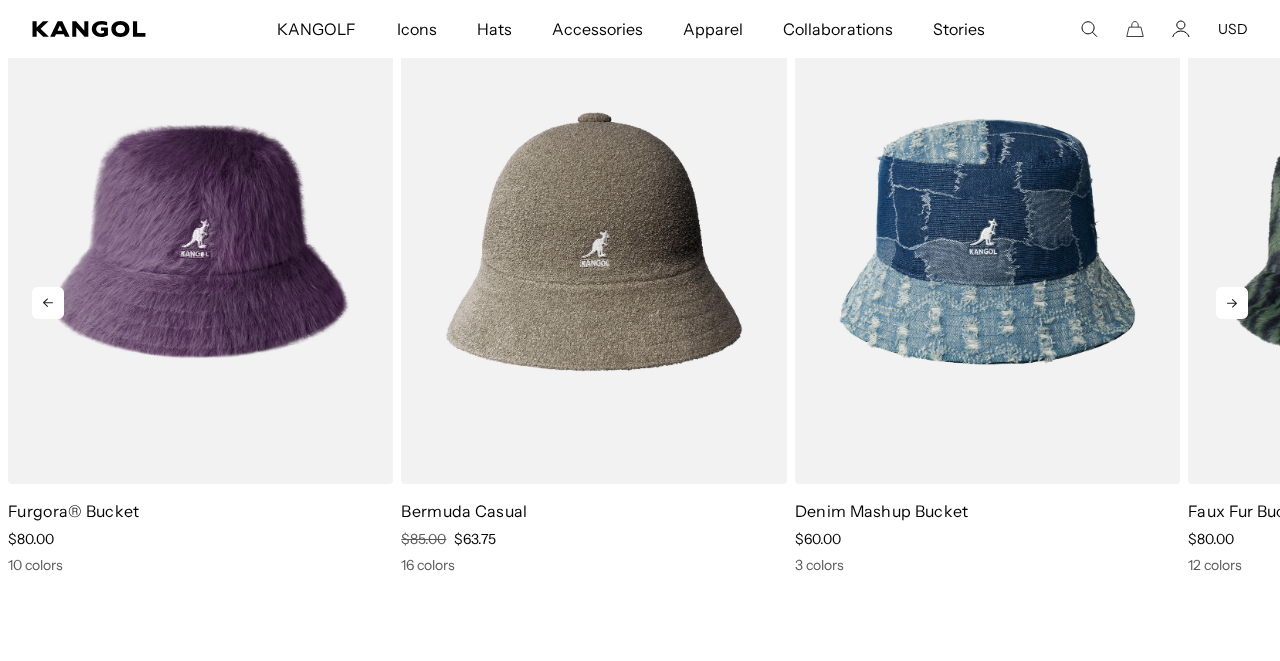 click 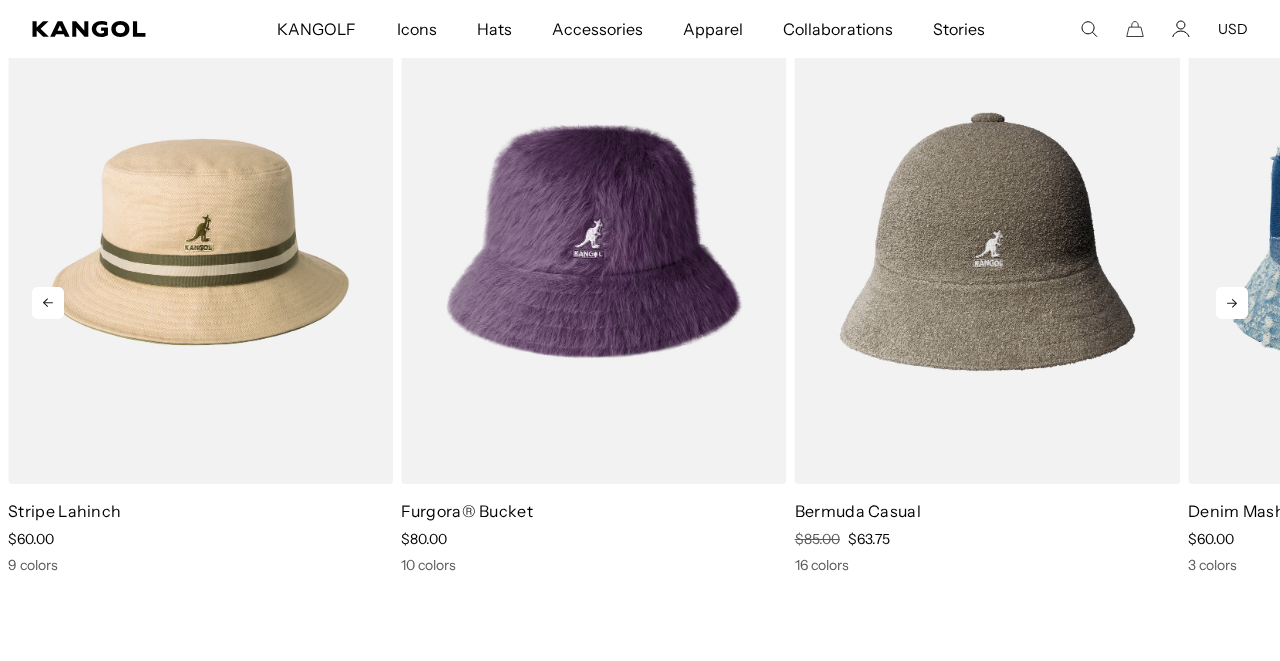 scroll, scrollTop: 0, scrollLeft: 0, axis: both 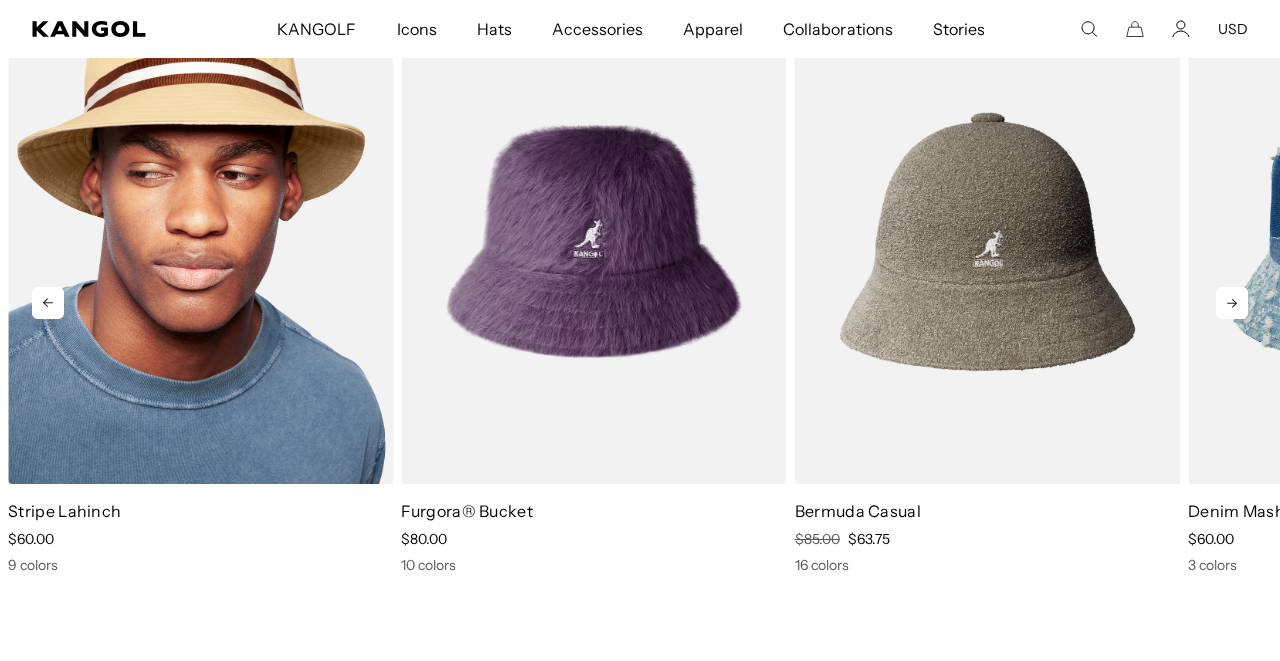 click at bounding box center (200, 242) 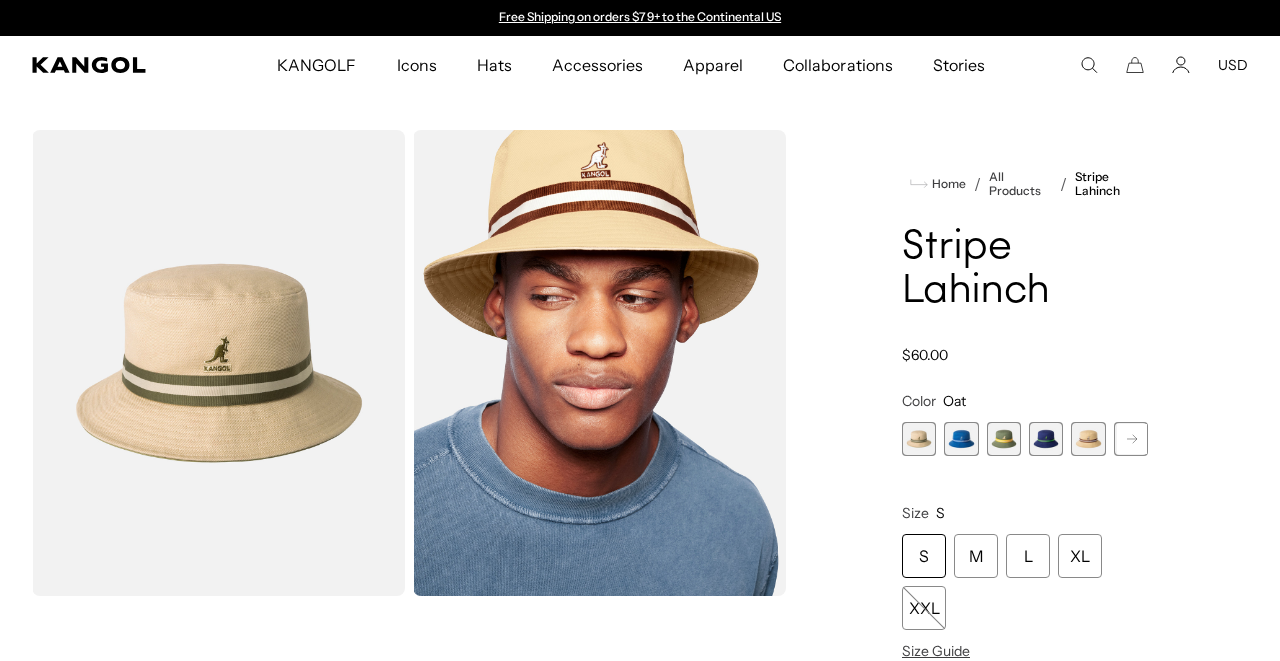 scroll, scrollTop: 0, scrollLeft: 0, axis: both 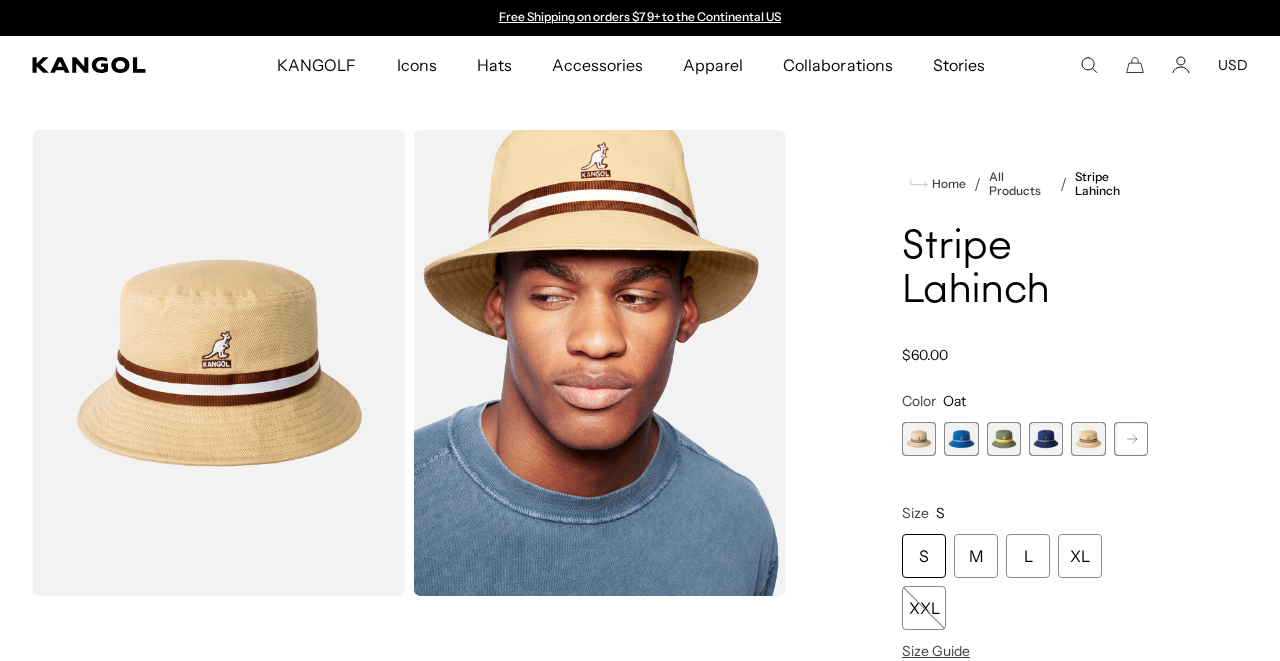 click at bounding box center [1004, 439] 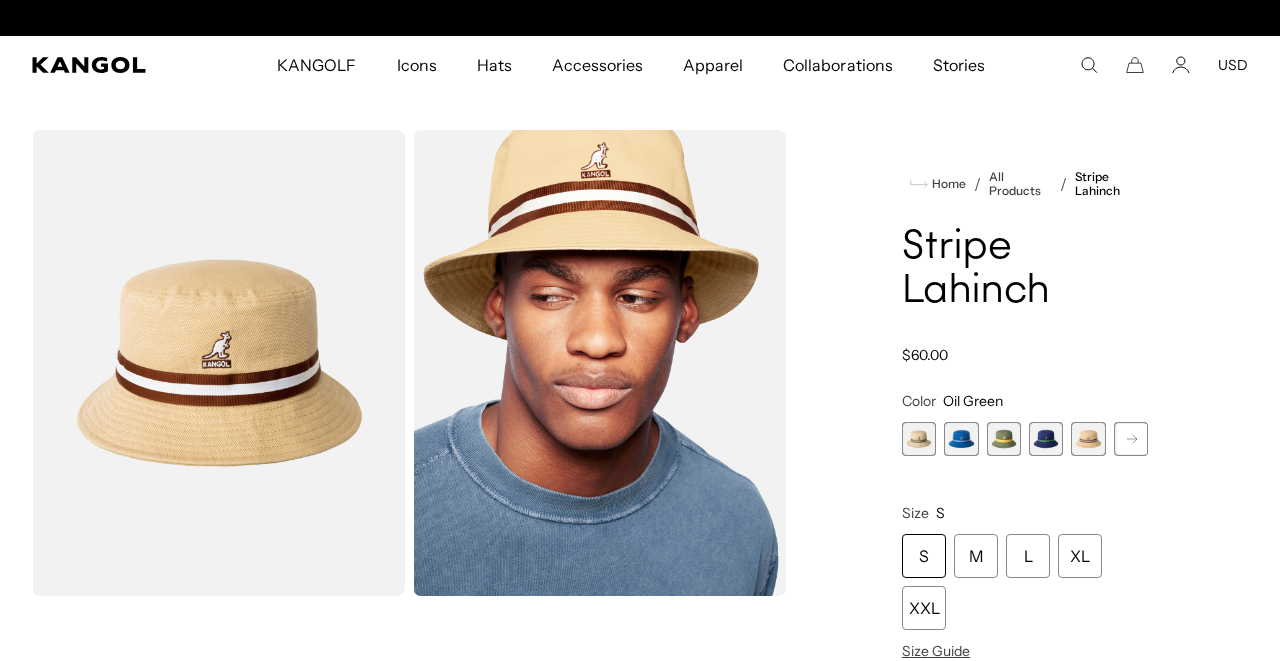 scroll, scrollTop: 0, scrollLeft: 412, axis: horizontal 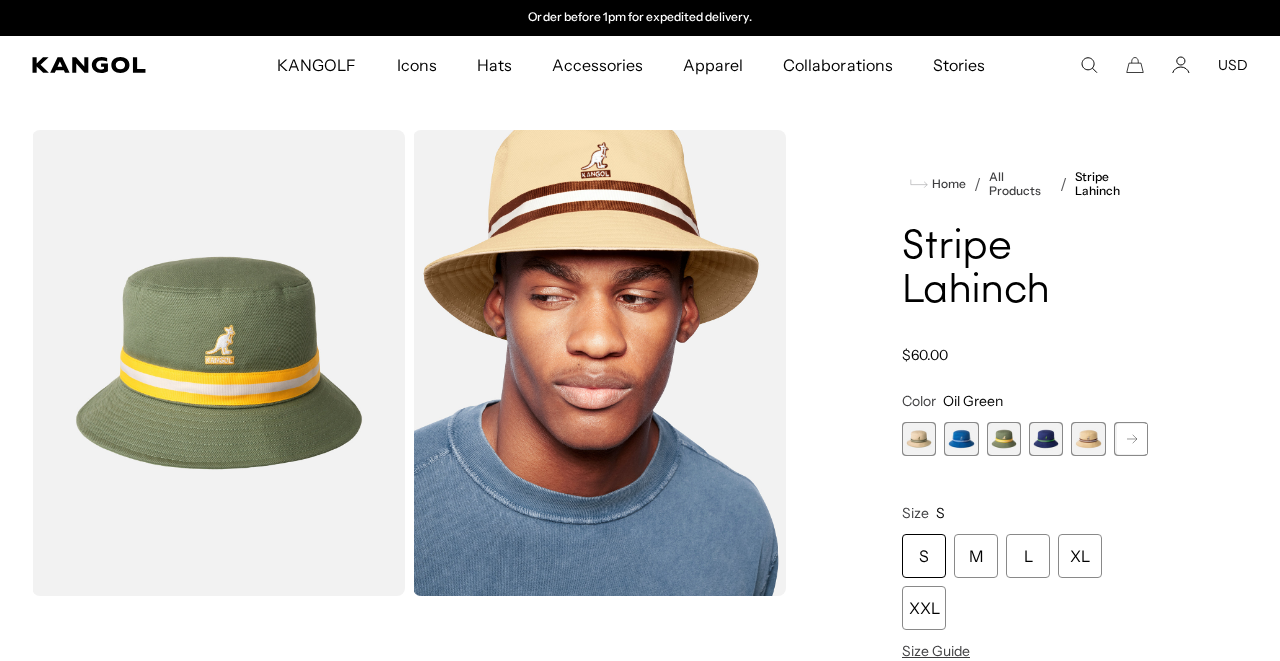 click at bounding box center (1088, 439) 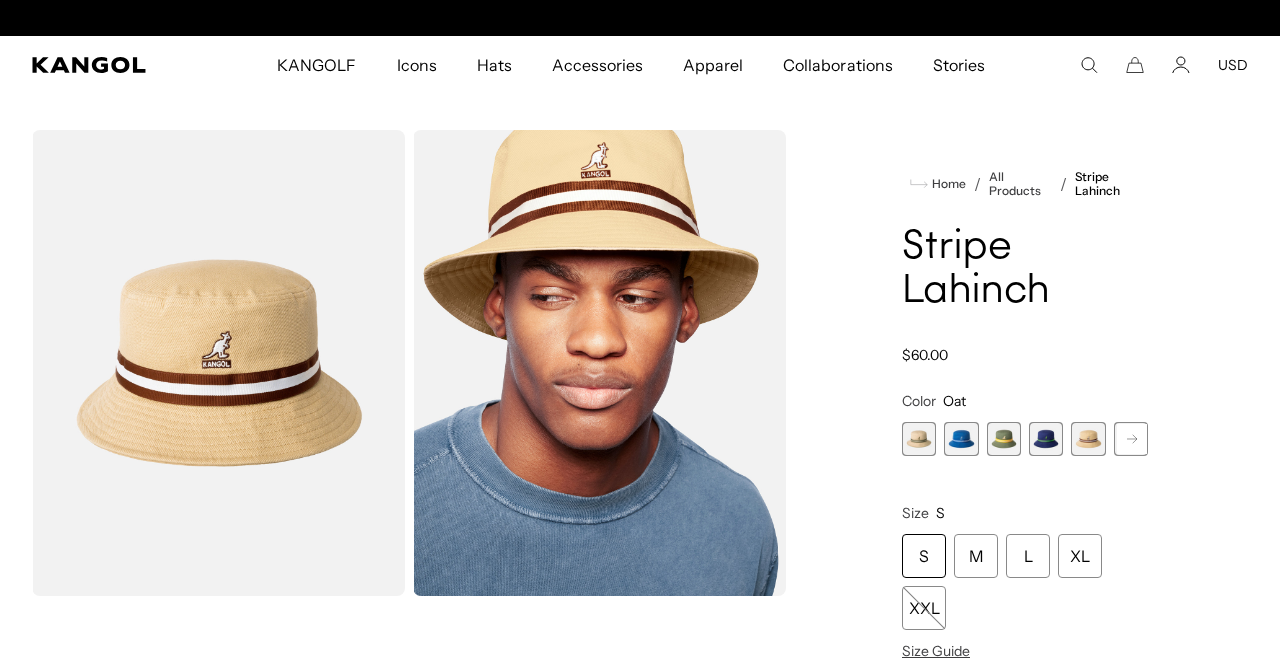 scroll, scrollTop: 16, scrollLeft: 0, axis: vertical 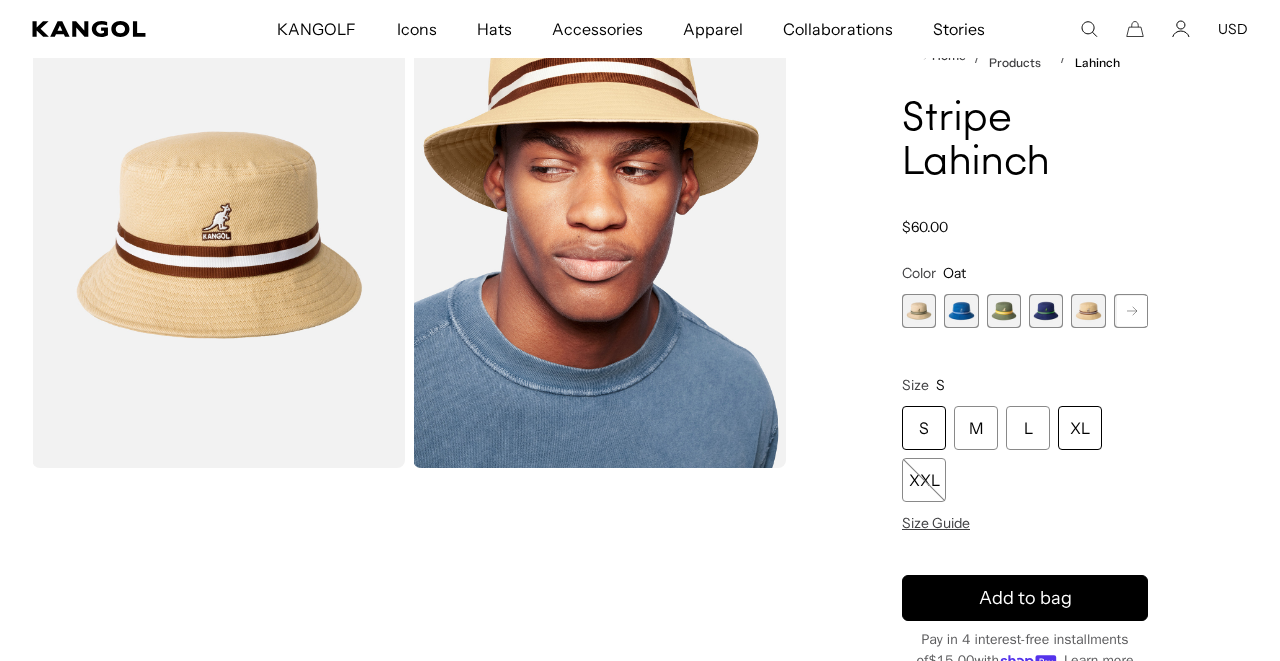 click on "XL" at bounding box center (1080, 428) 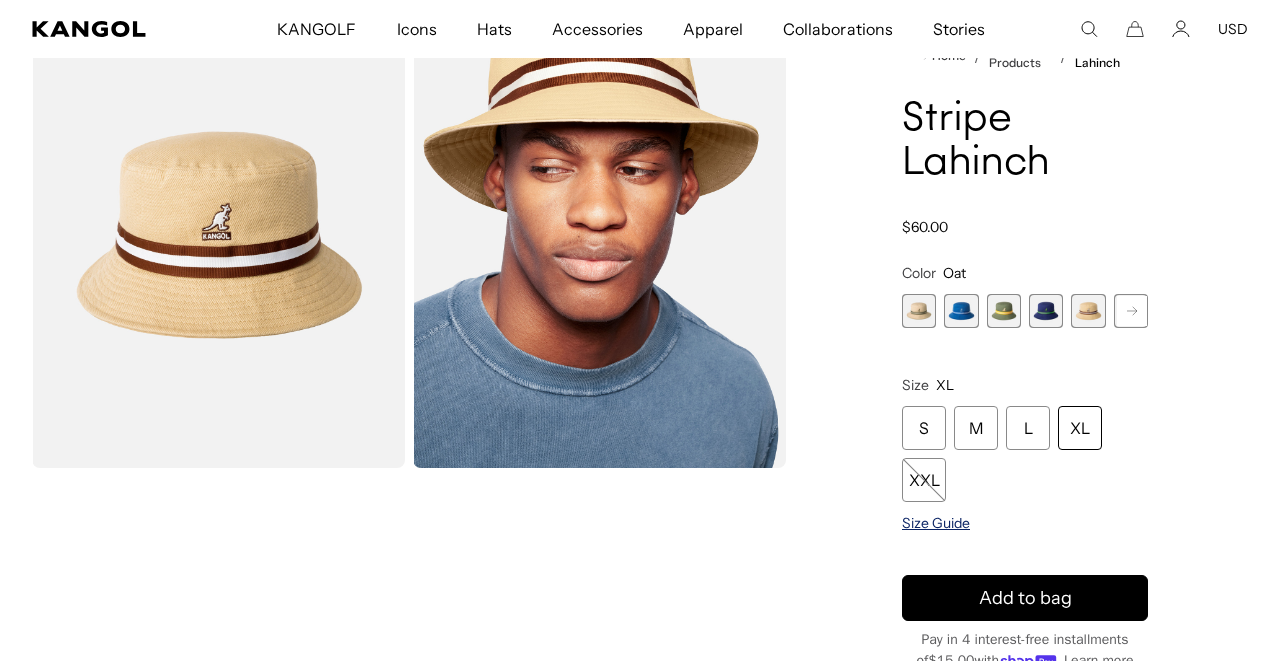 click on "Size Guide" at bounding box center [936, 523] 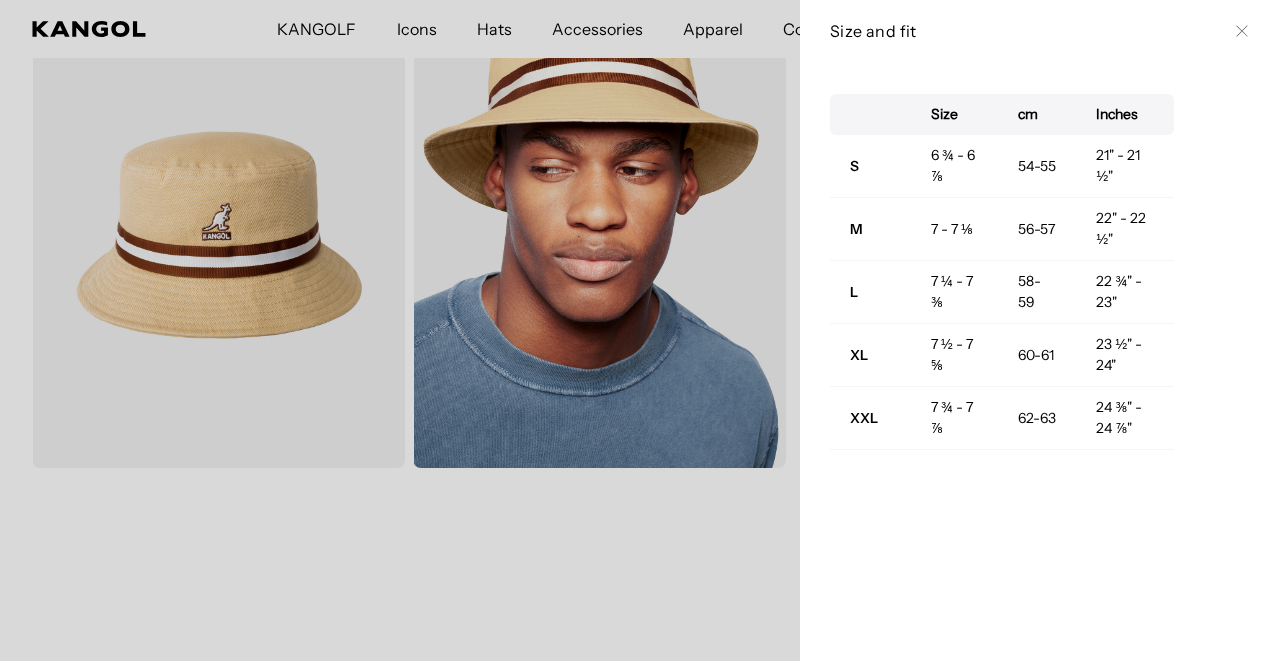 scroll, scrollTop: 0, scrollLeft: 412, axis: horizontal 